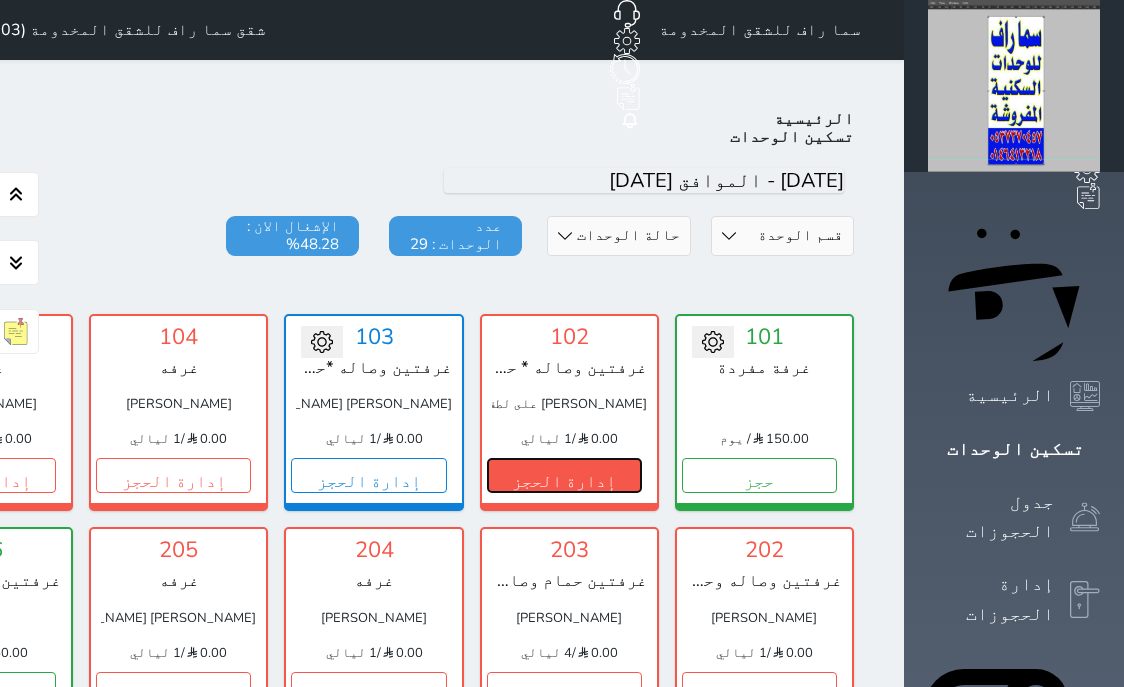 click on "إدارة الحجز" at bounding box center [564, 475] 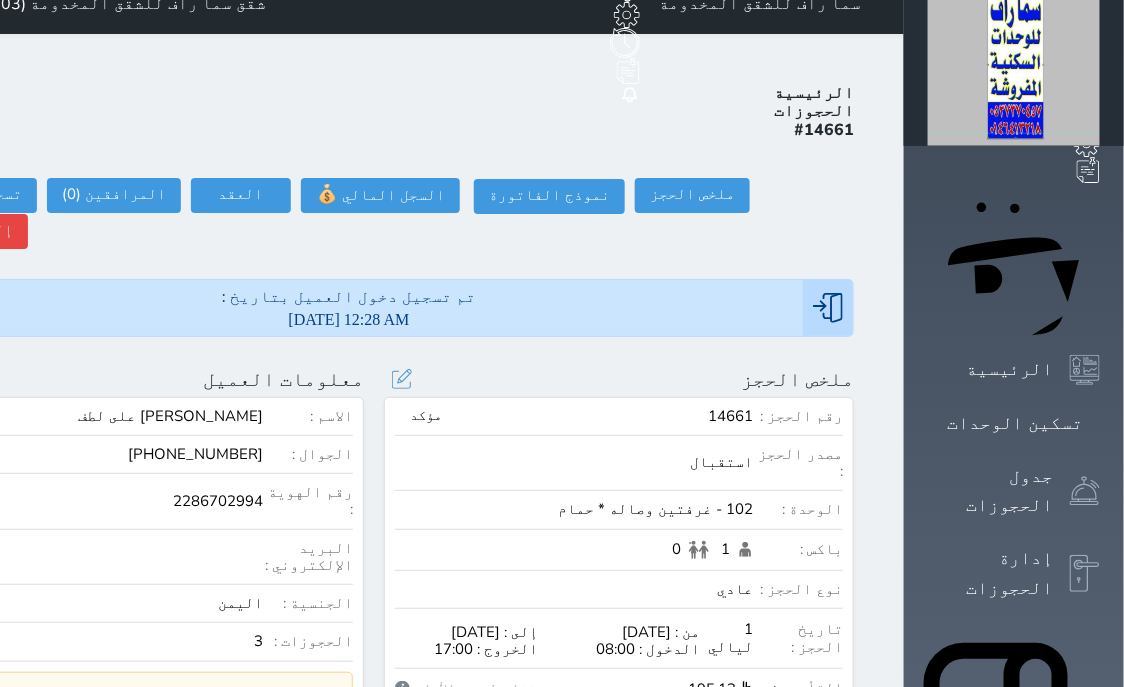 scroll, scrollTop: 0, scrollLeft: 0, axis: both 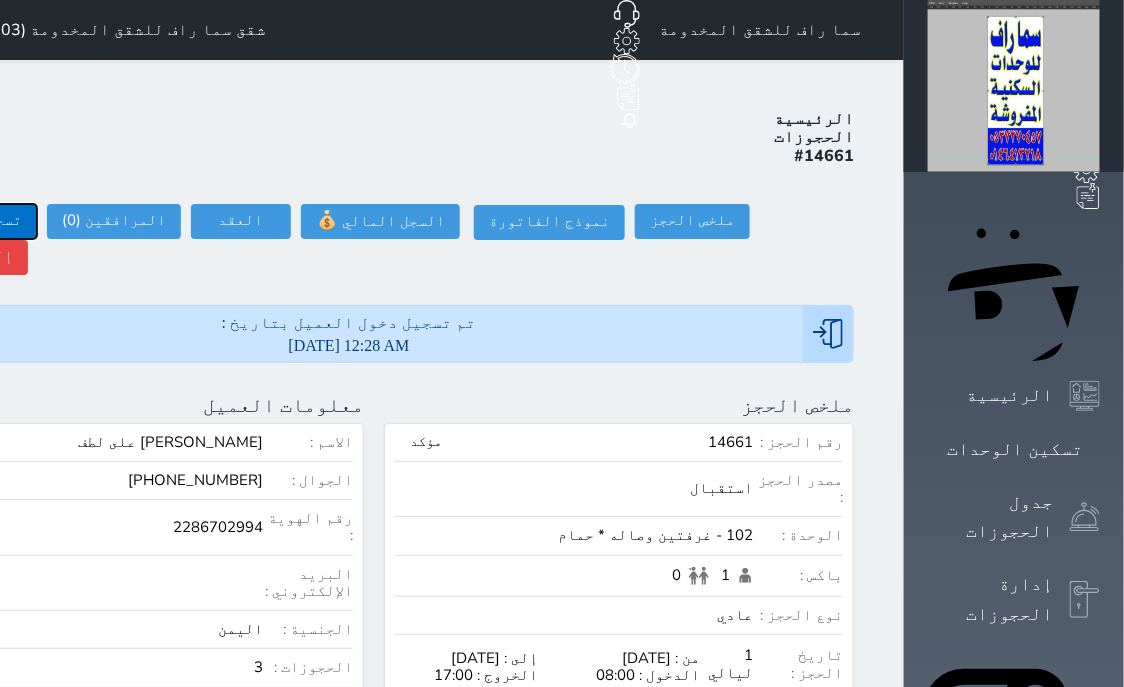 click on "تسجيل مغادرة" at bounding box center (-30, 221) 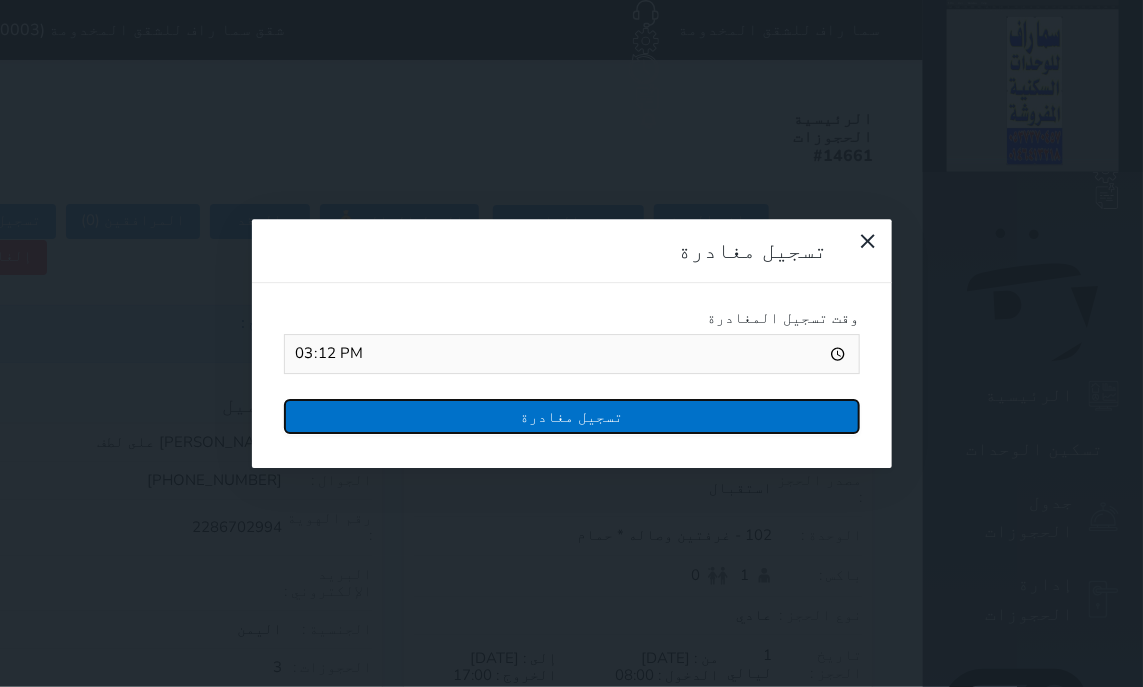 click on "تسجيل مغادرة" at bounding box center (572, 416) 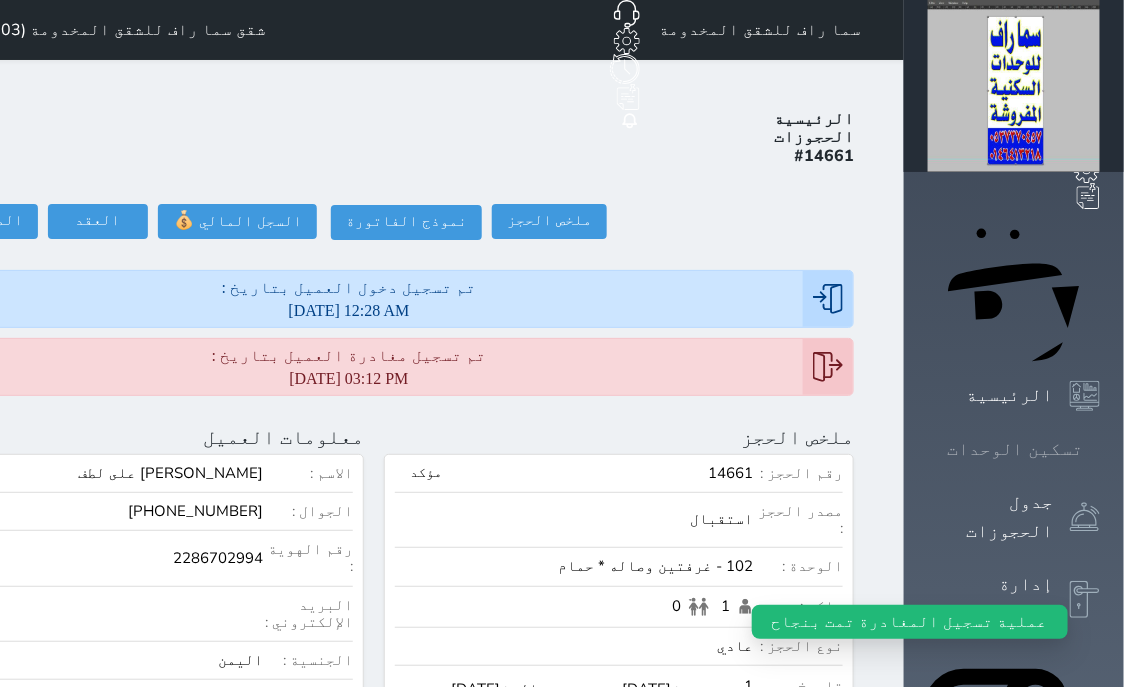 click 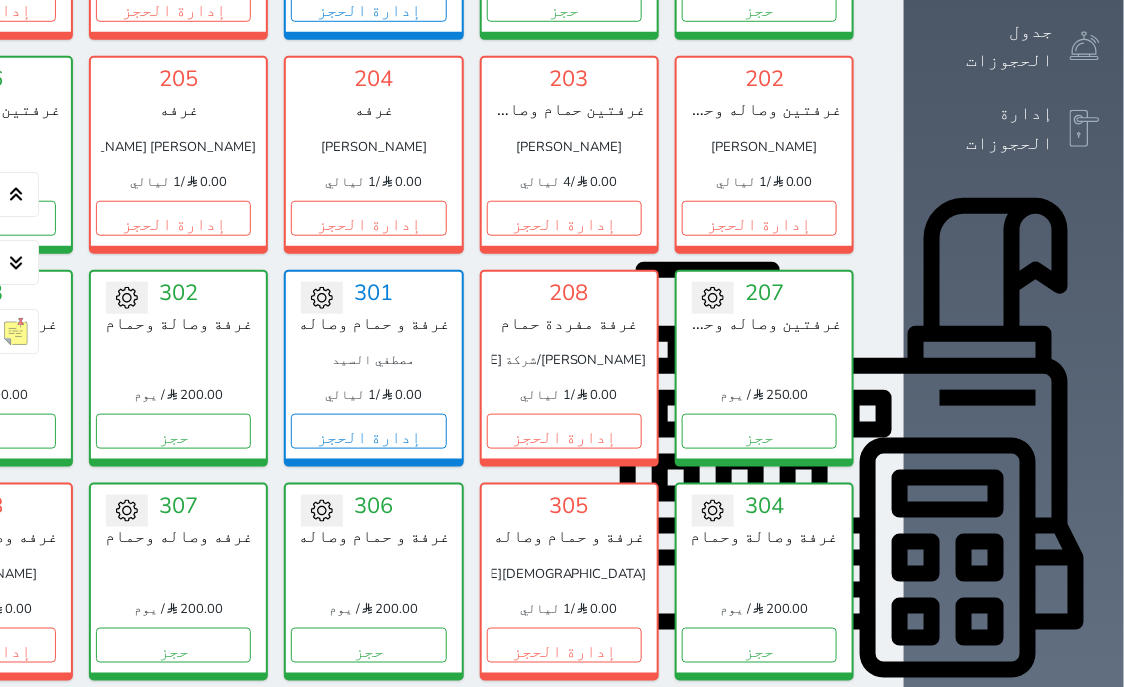 scroll, scrollTop: 408, scrollLeft: 0, axis: vertical 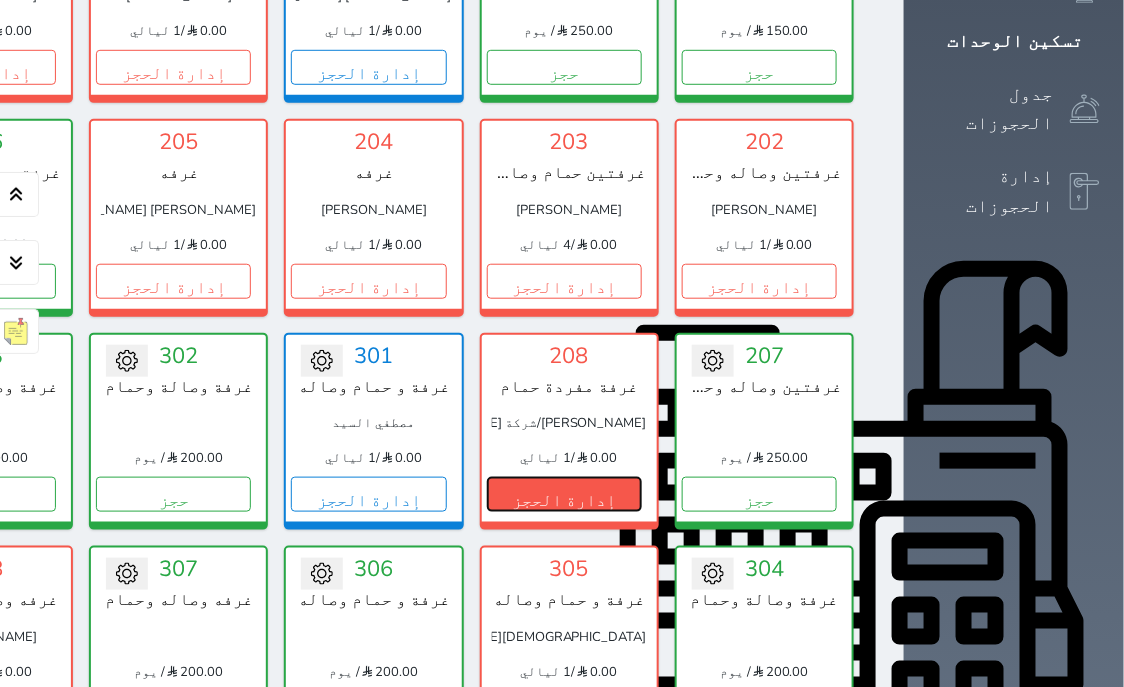 click on "إدارة الحجز" at bounding box center (564, 494) 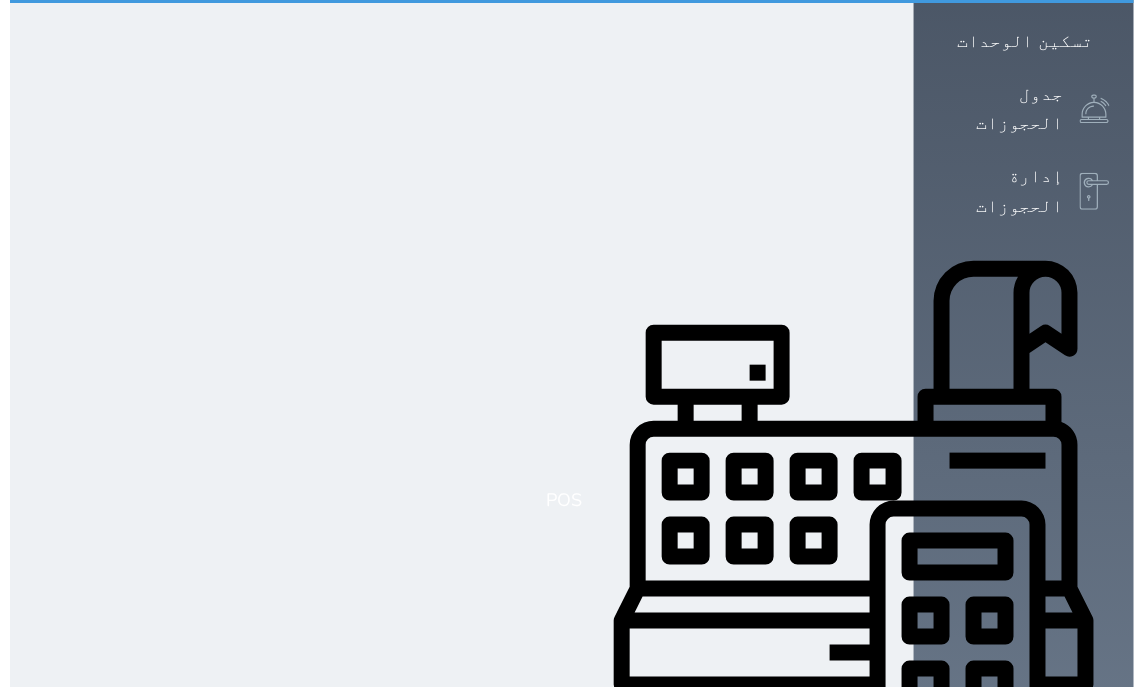 scroll, scrollTop: 0, scrollLeft: 0, axis: both 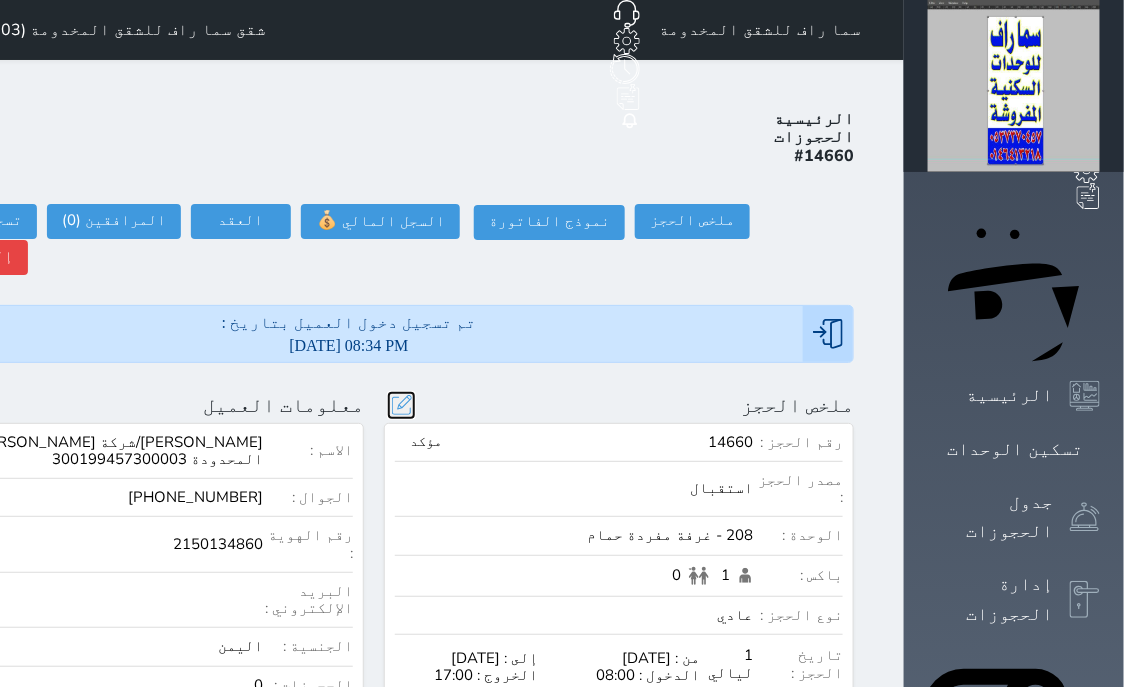 click at bounding box center [401, 405] 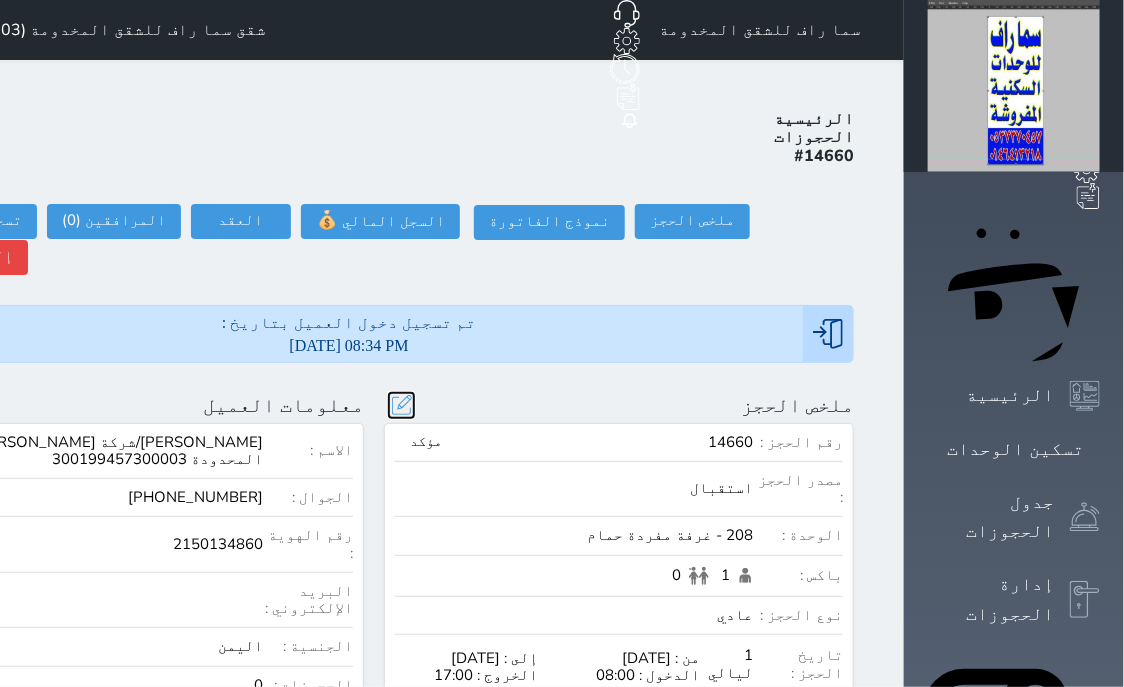 select on "6687" 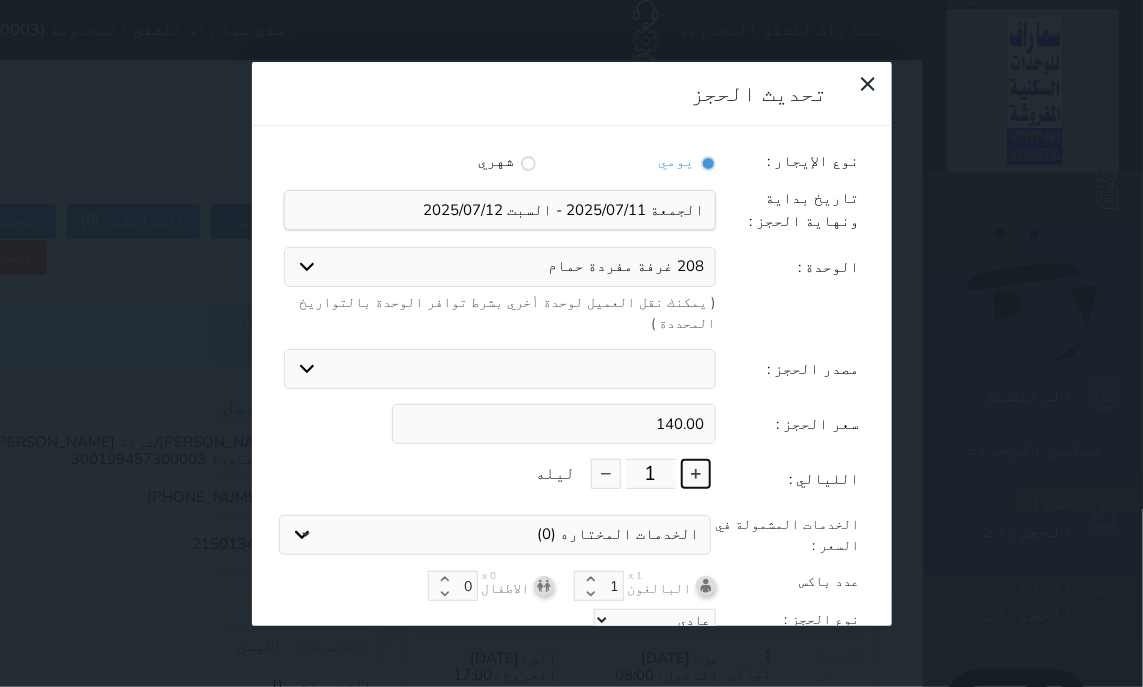 click at bounding box center (696, 474) 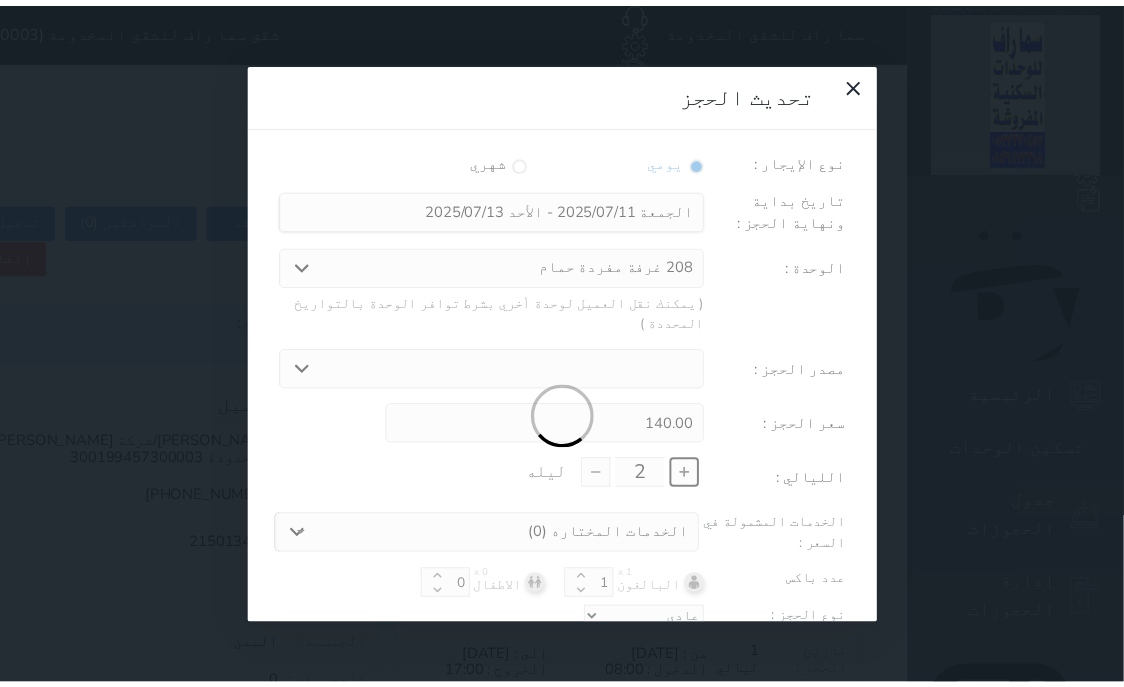 scroll, scrollTop: 45, scrollLeft: 0, axis: vertical 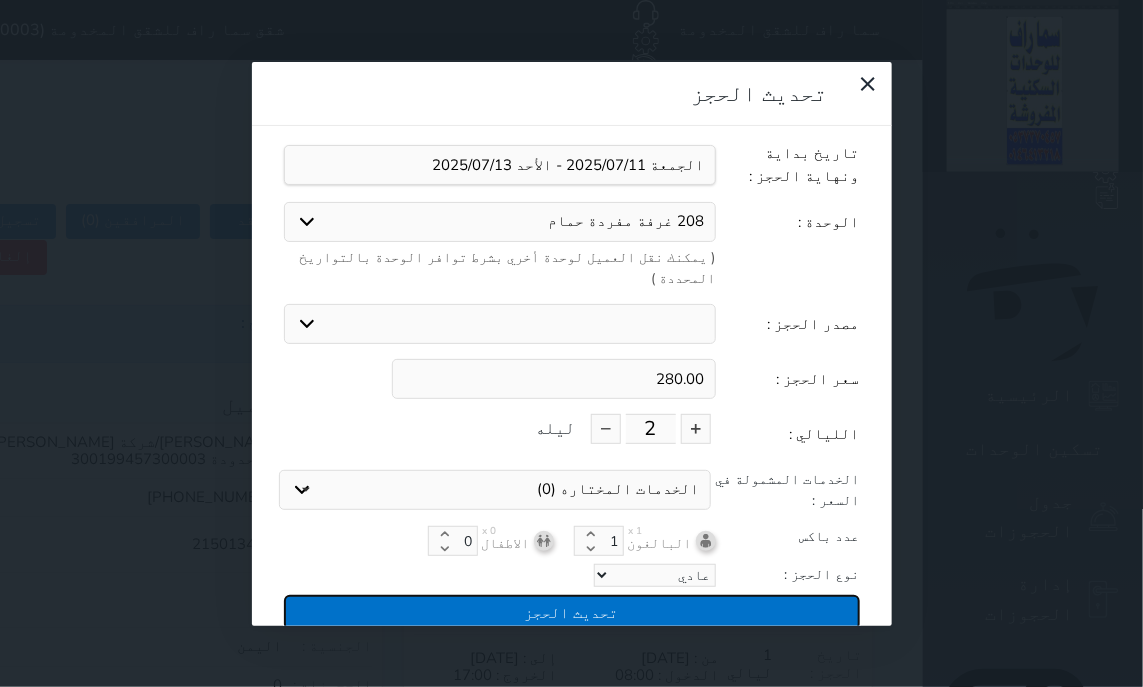 click on "تحديث الحجز" at bounding box center (572, 612) 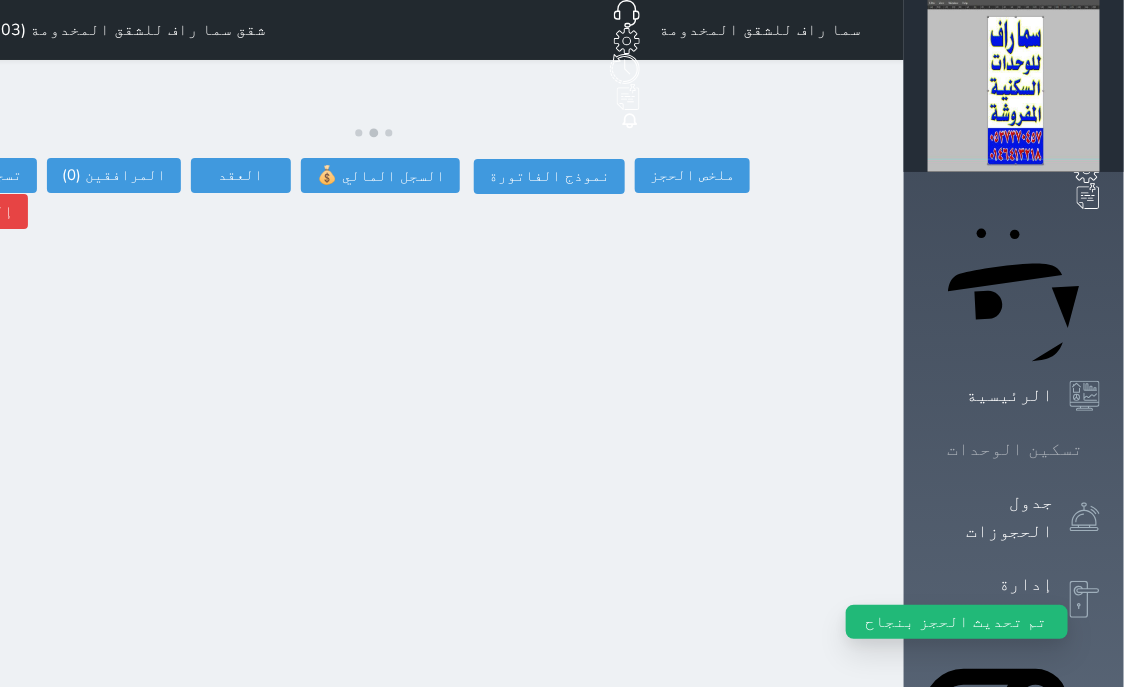 click 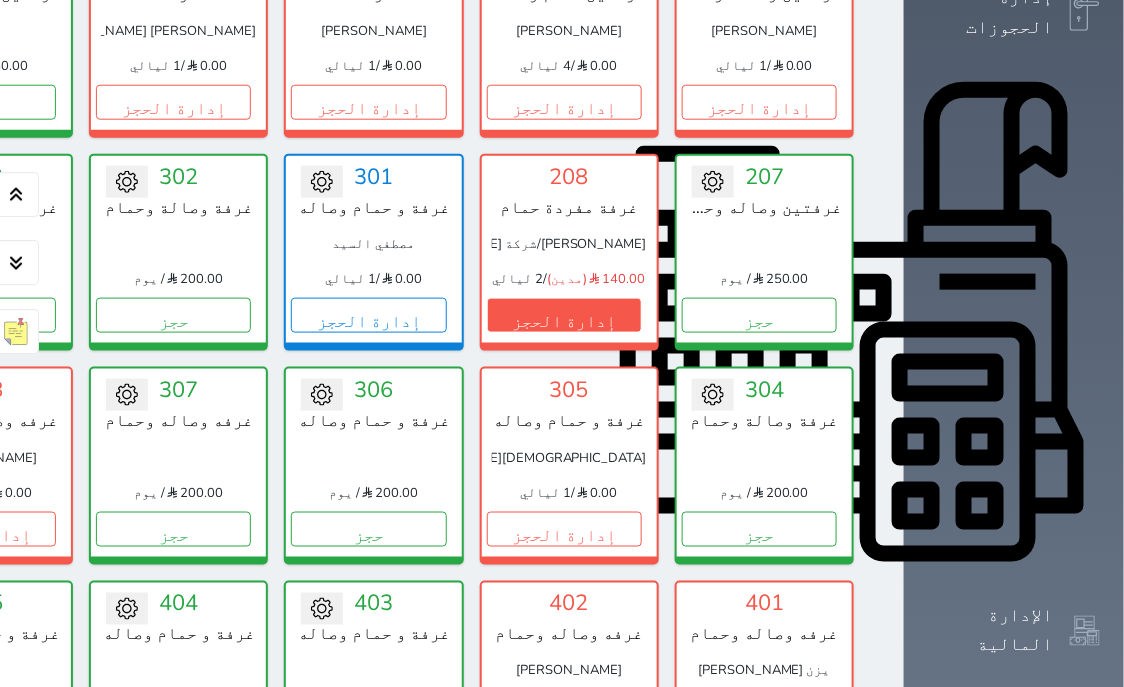 scroll, scrollTop: 969, scrollLeft: 0, axis: vertical 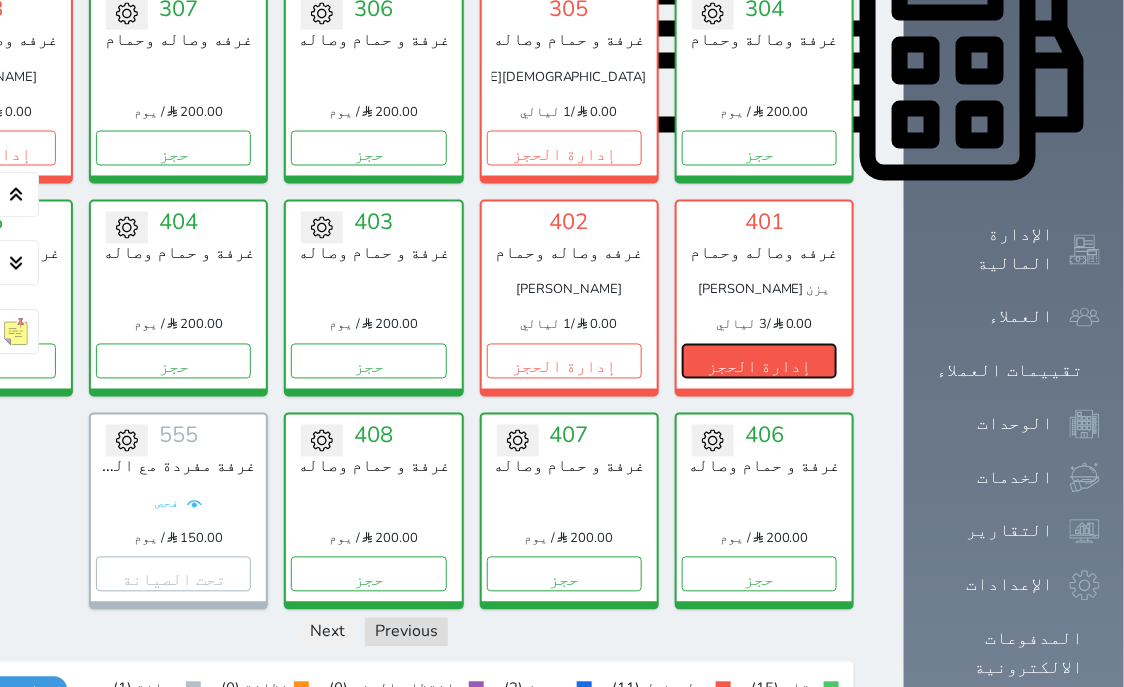 click on "إدارة الحجز" at bounding box center [759, 360] 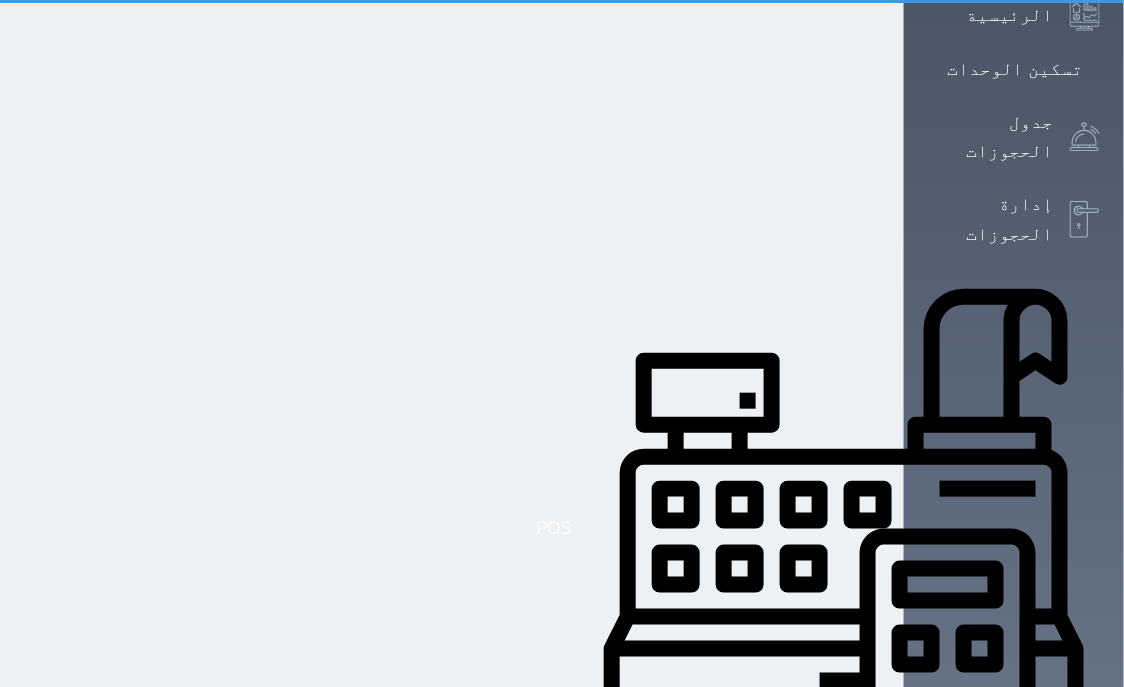 scroll, scrollTop: 0, scrollLeft: 0, axis: both 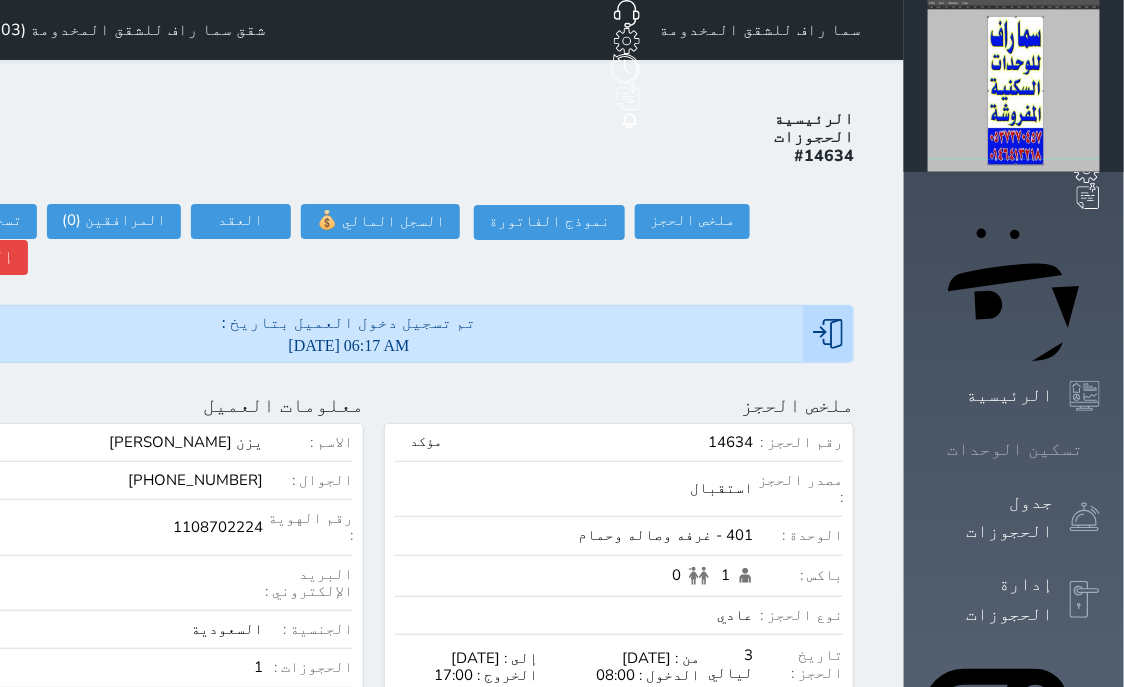 click 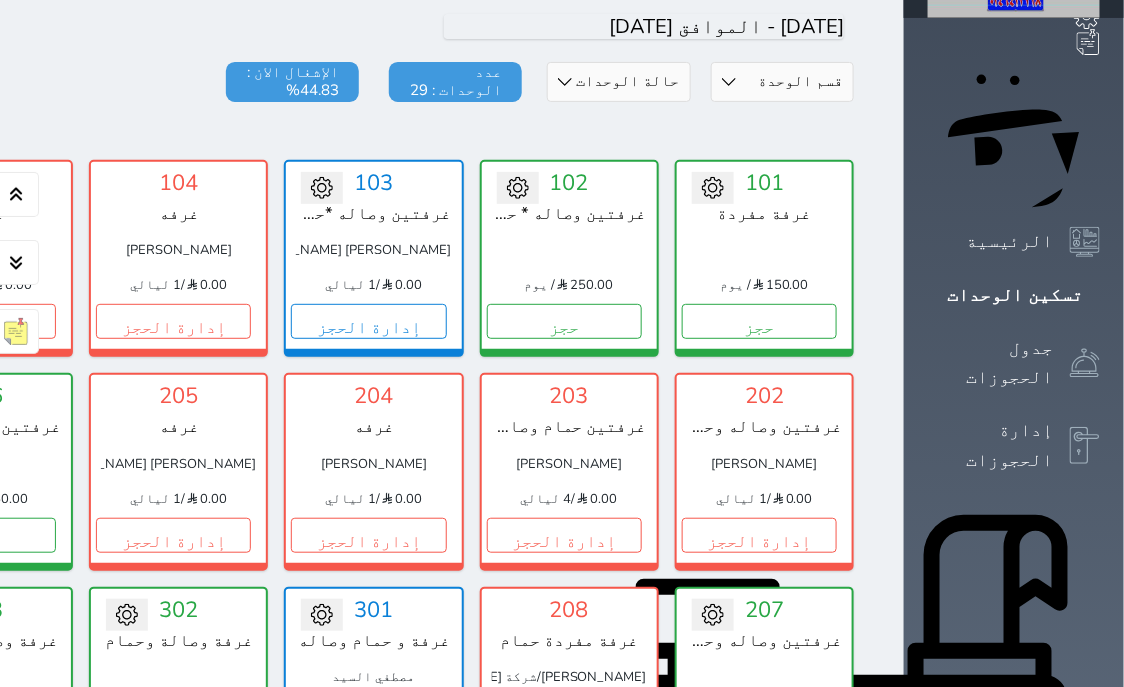 scroll, scrollTop: 536, scrollLeft: 0, axis: vertical 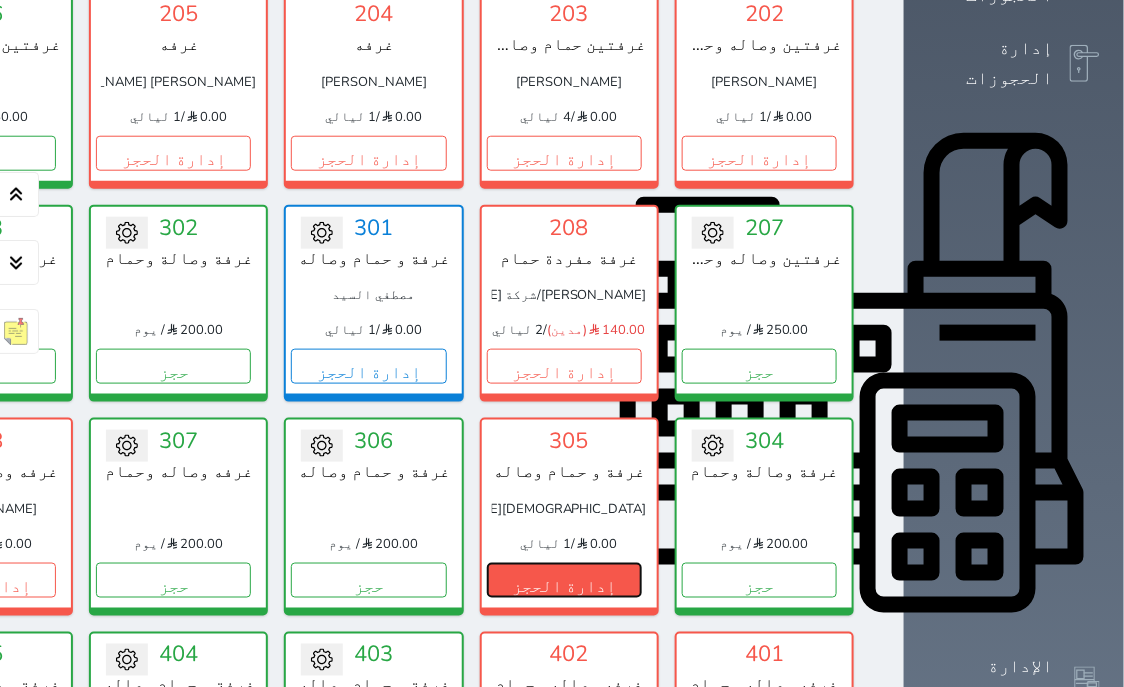 click on "إدارة الحجز" at bounding box center [564, 580] 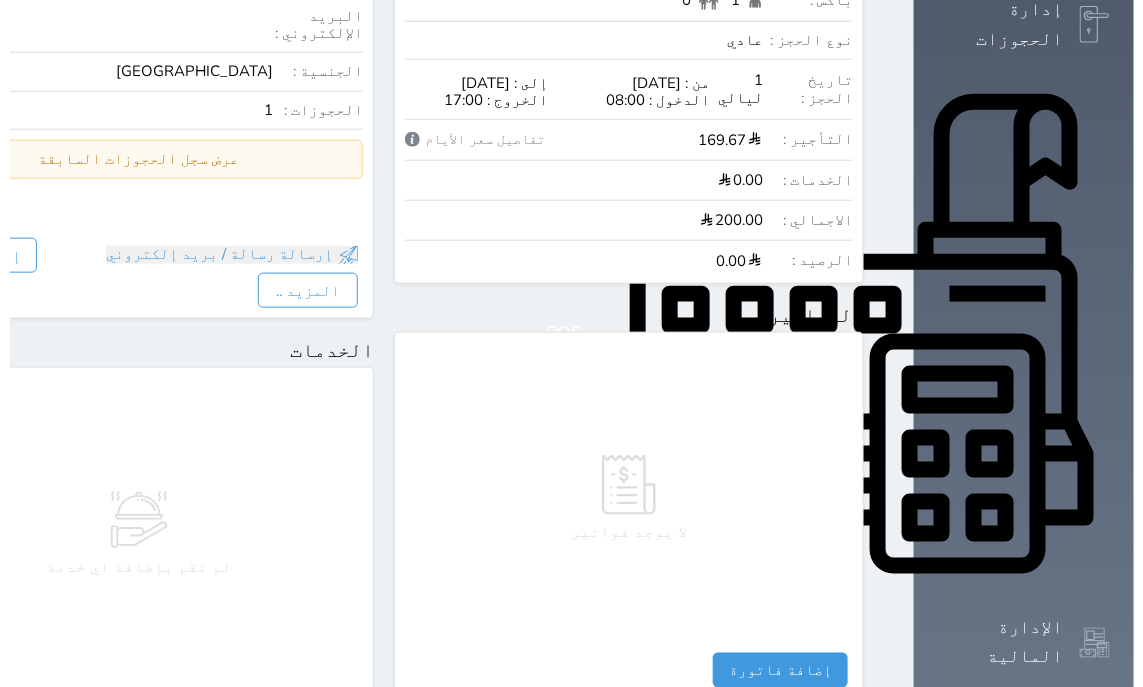 scroll, scrollTop: 763, scrollLeft: 0, axis: vertical 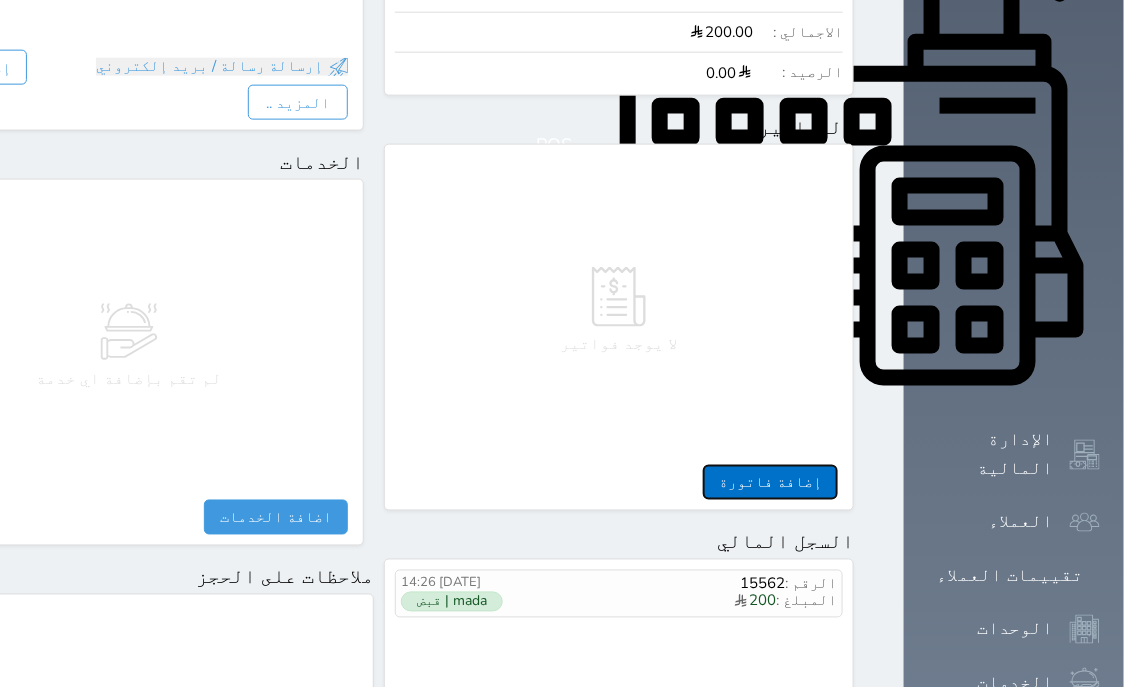 click on "إضافة فاتورة" at bounding box center (770, 482) 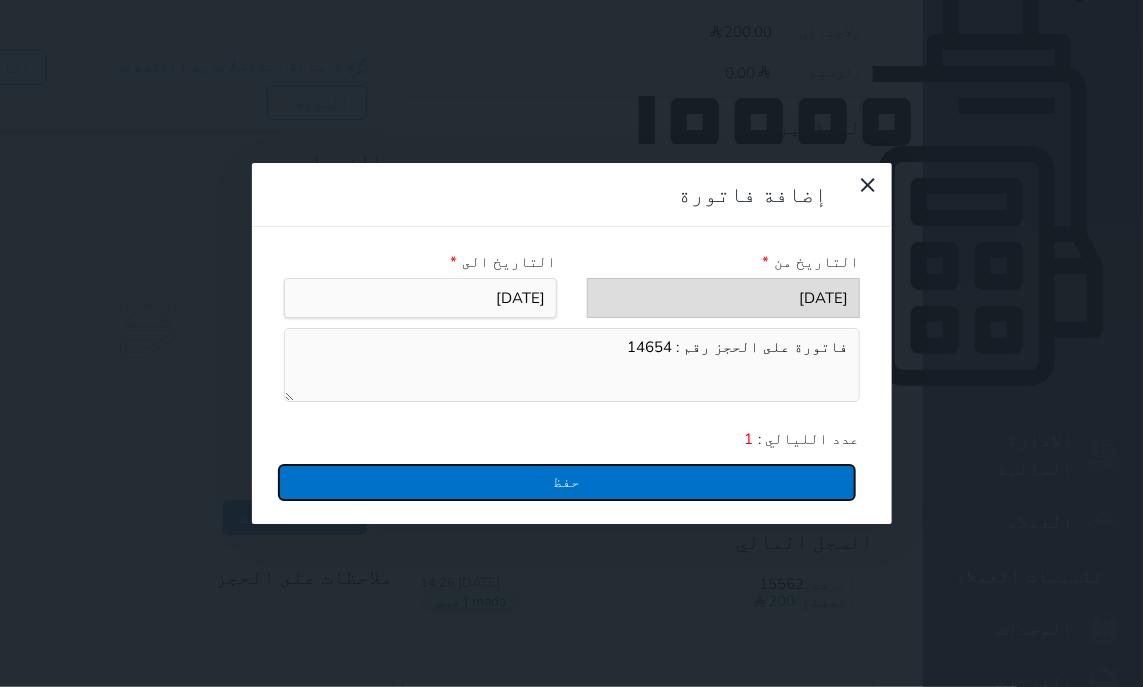 click on "حفظ" at bounding box center [567, 482] 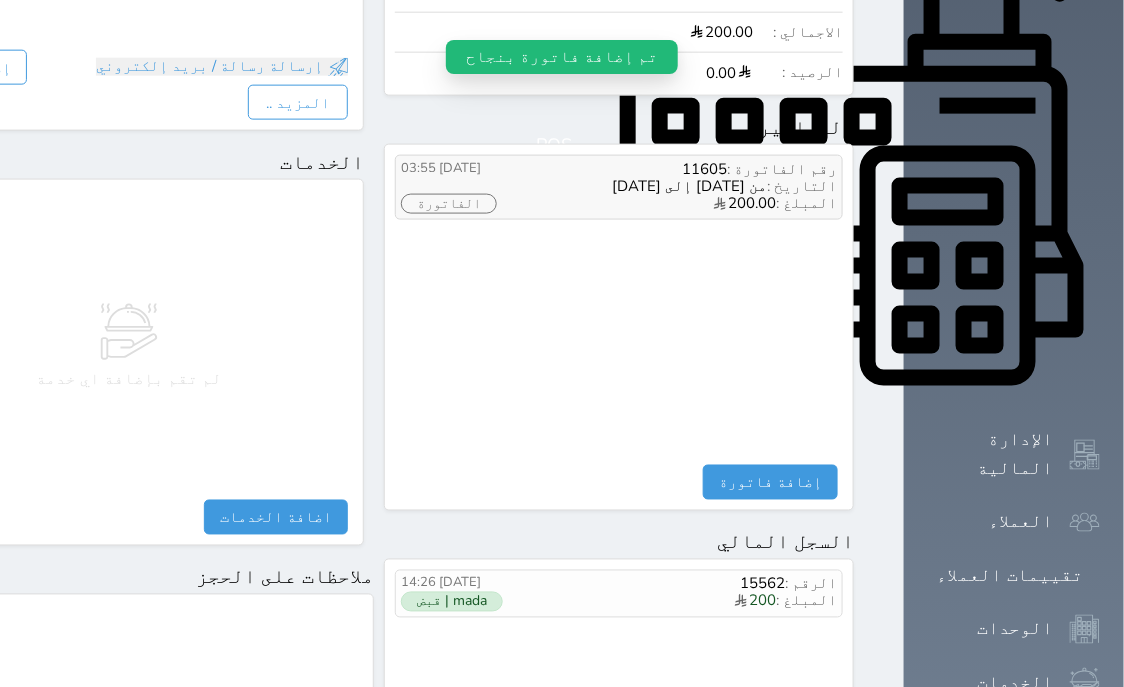 click on "الفاتورة" at bounding box center (449, 204) 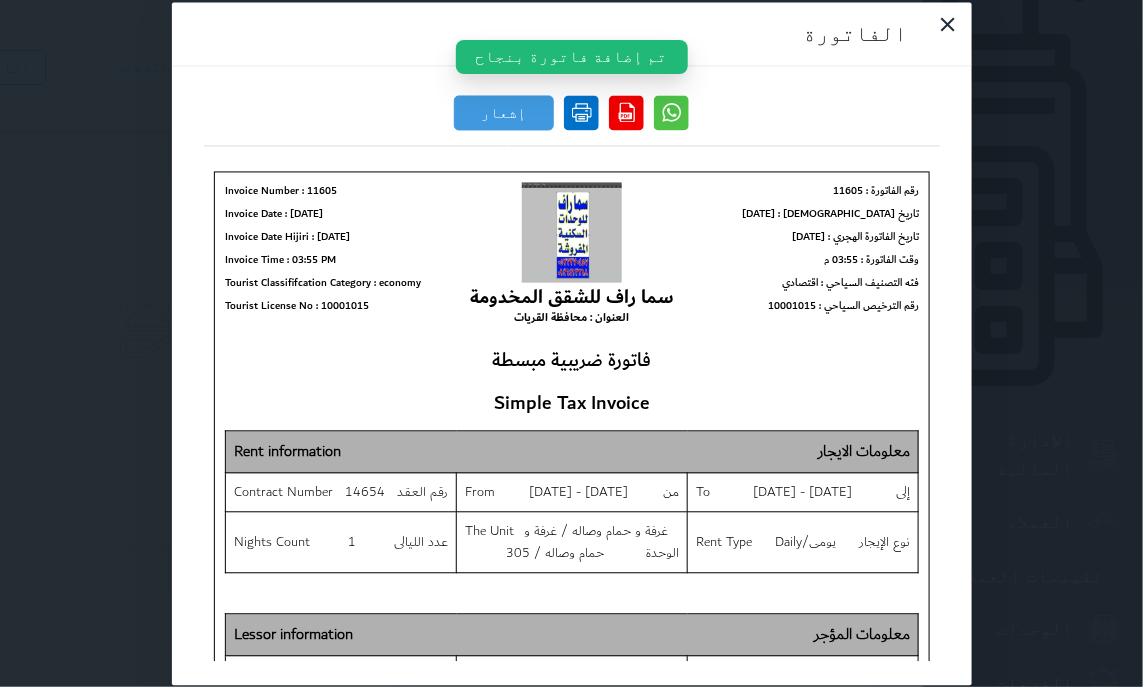 scroll, scrollTop: 0, scrollLeft: 0, axis: both 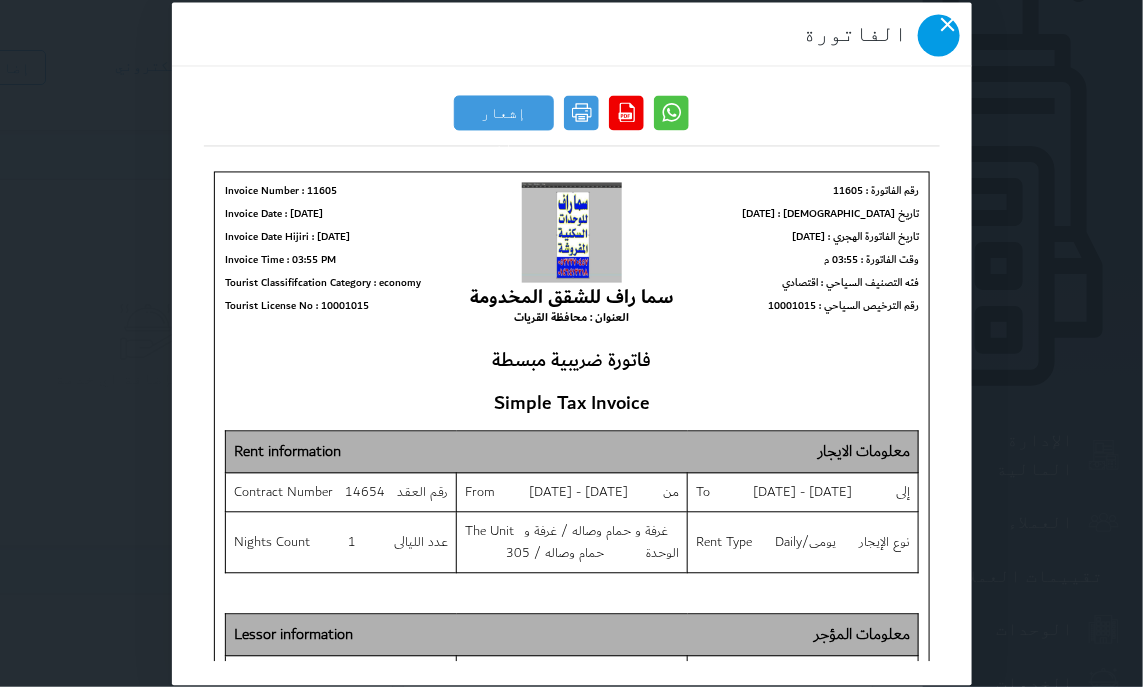 click at bounding box center [939, 35] 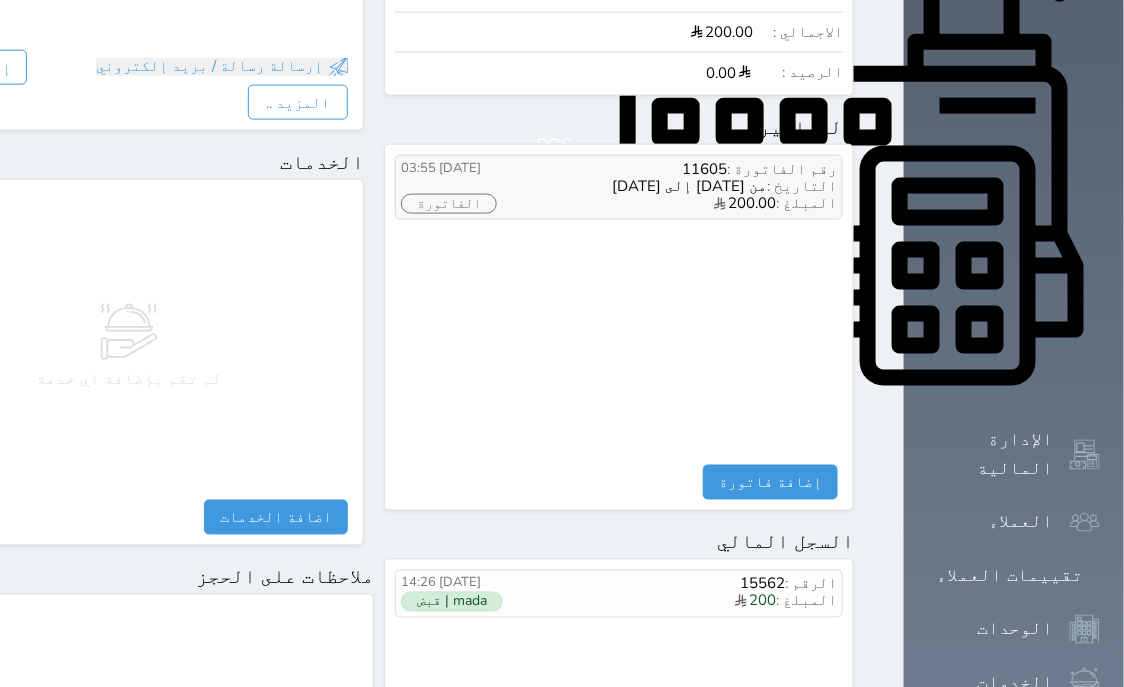click on "الفاتورة" at bounding box center (449, 204) 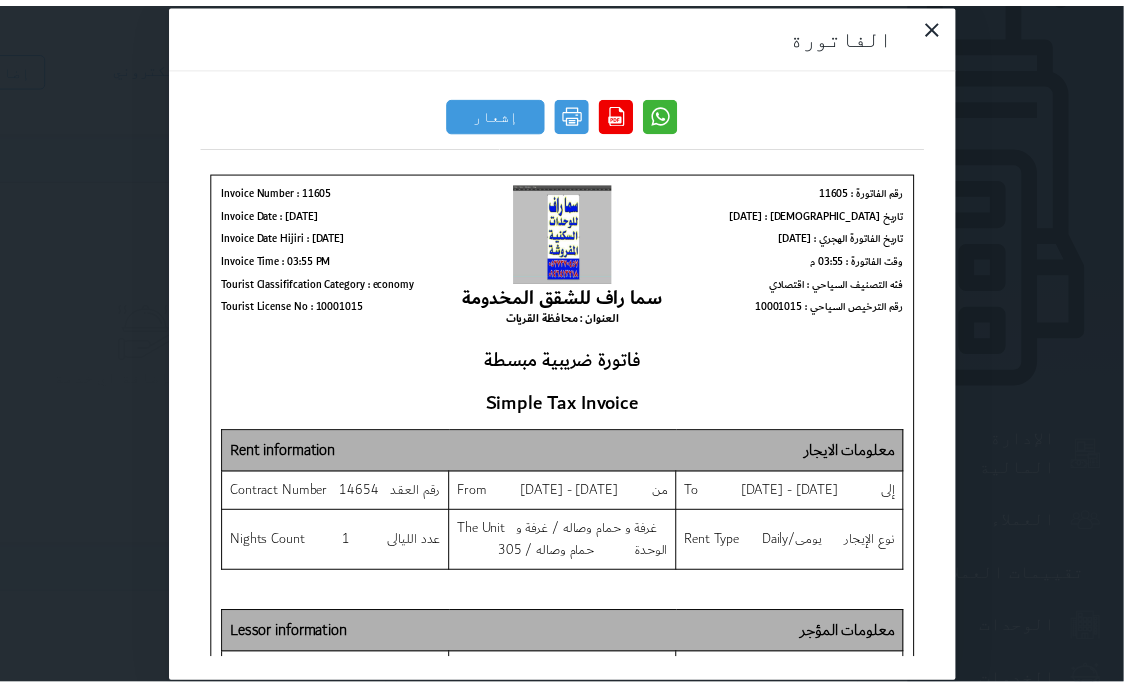 scroll, scrollTop: 0, scrollLeft: 0, axis: both 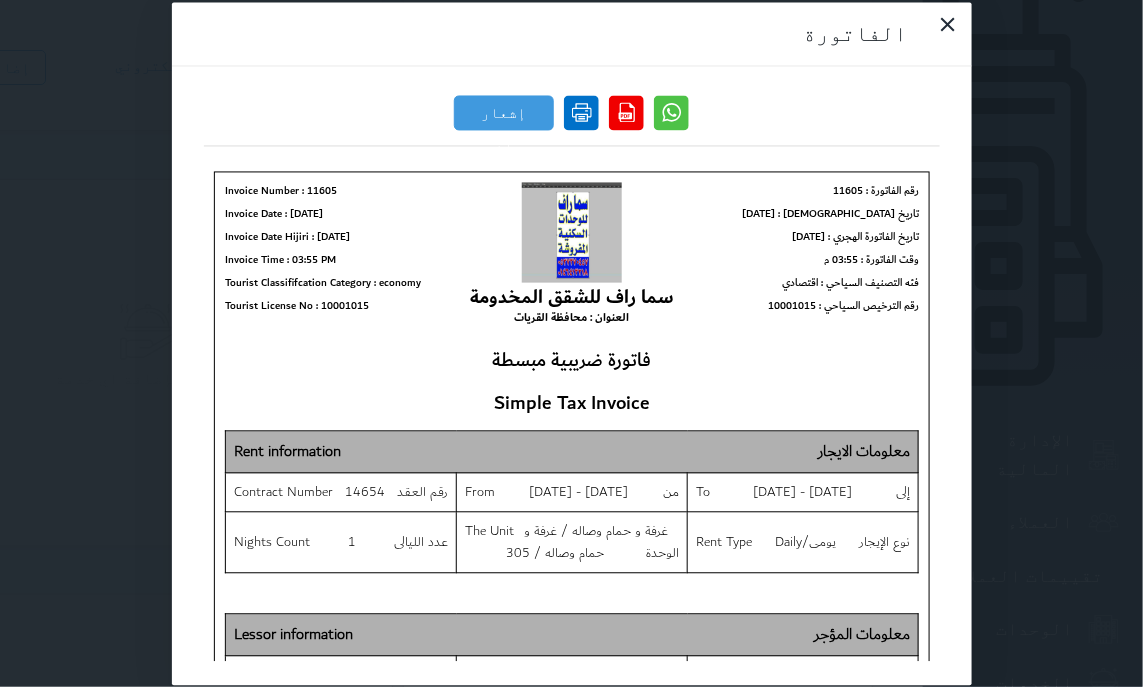 click at bounding box center [581, 112] 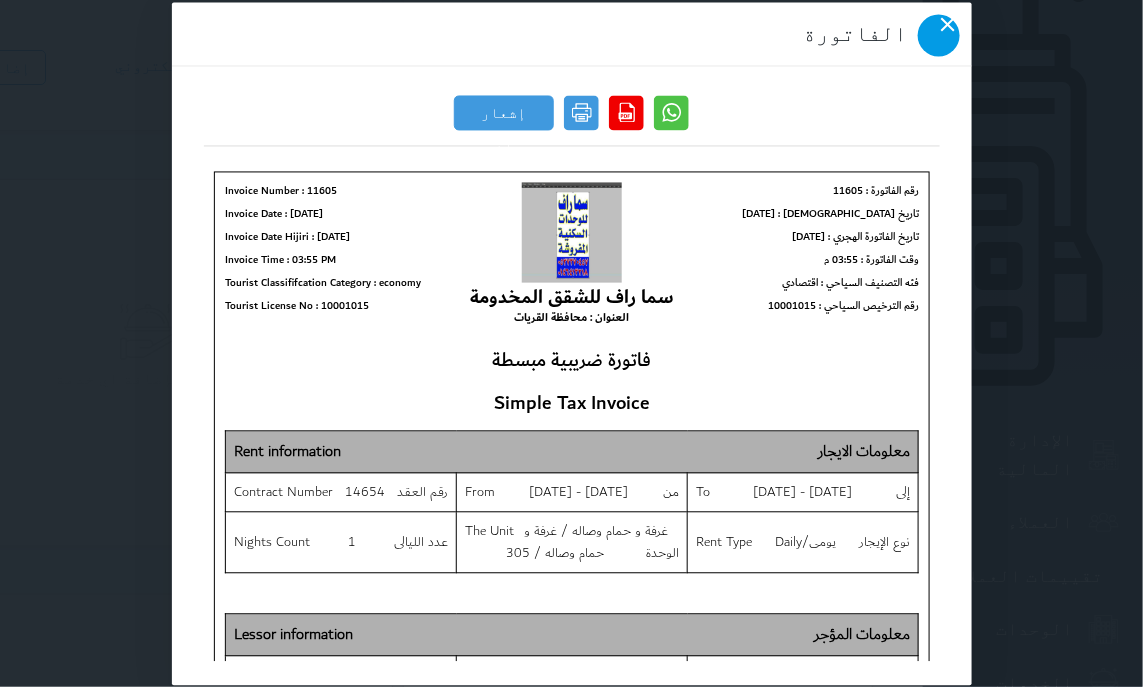 click at bounding box center [939, 35] 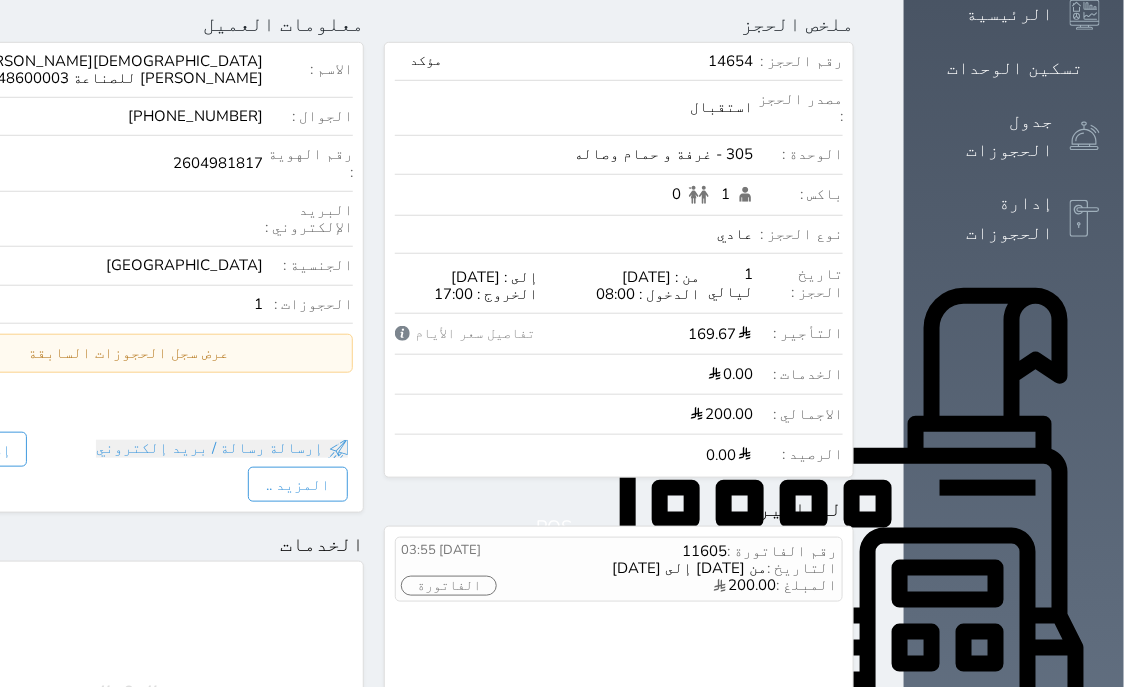 scroll, scrollTop: 0, scrollLeft: 0, axis: both 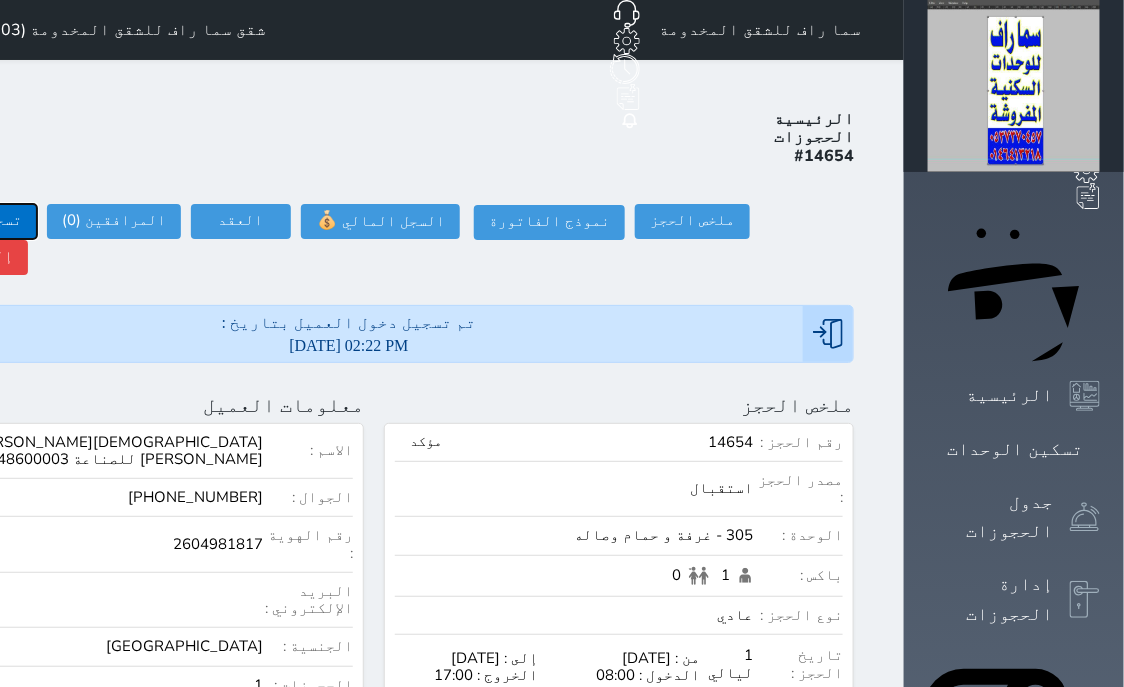 click on "تسجيل مغادرة" at bounding box center (-30, 221) 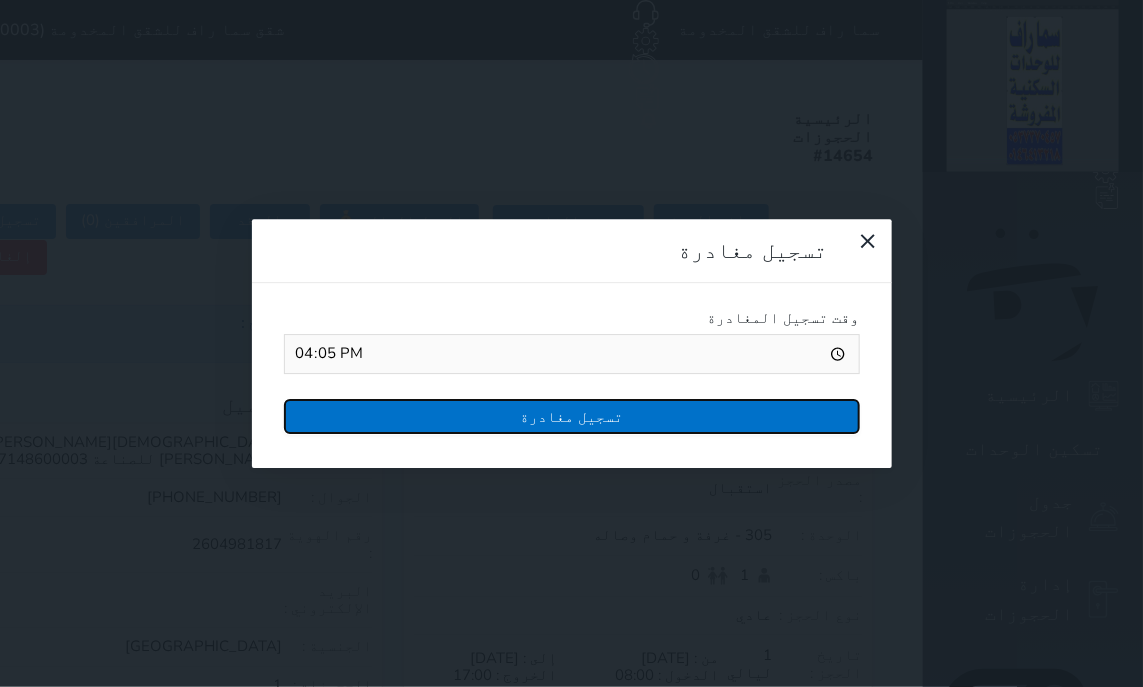 click on "تسجيل مغادرة" at bounding box center (572, 416) 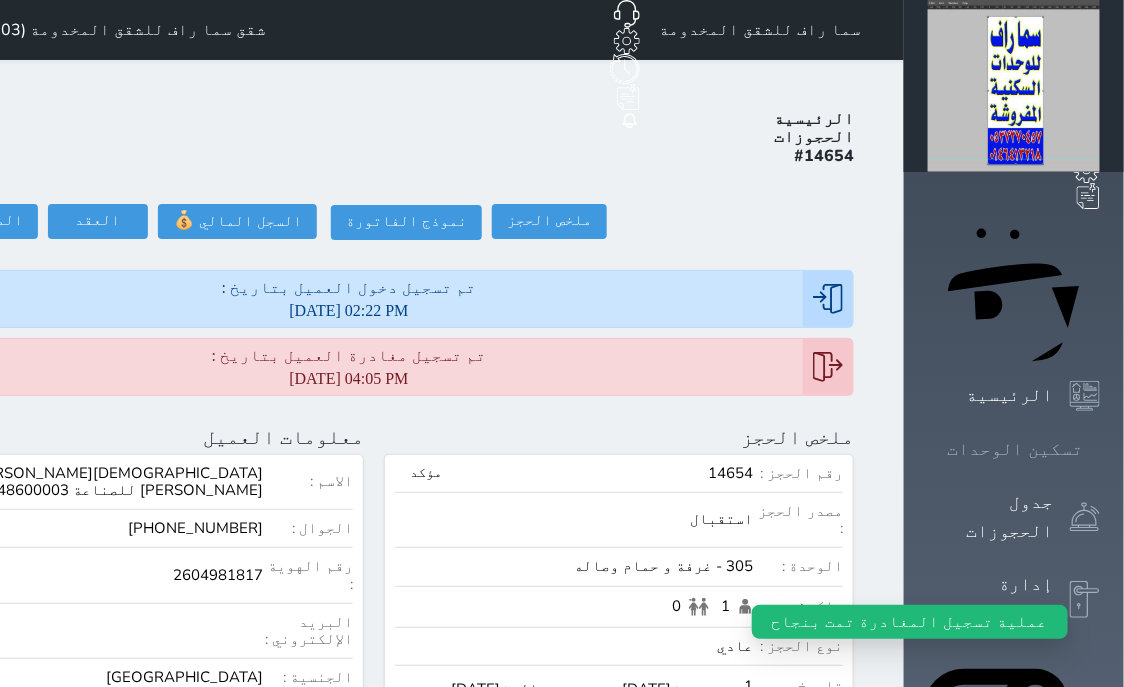 click 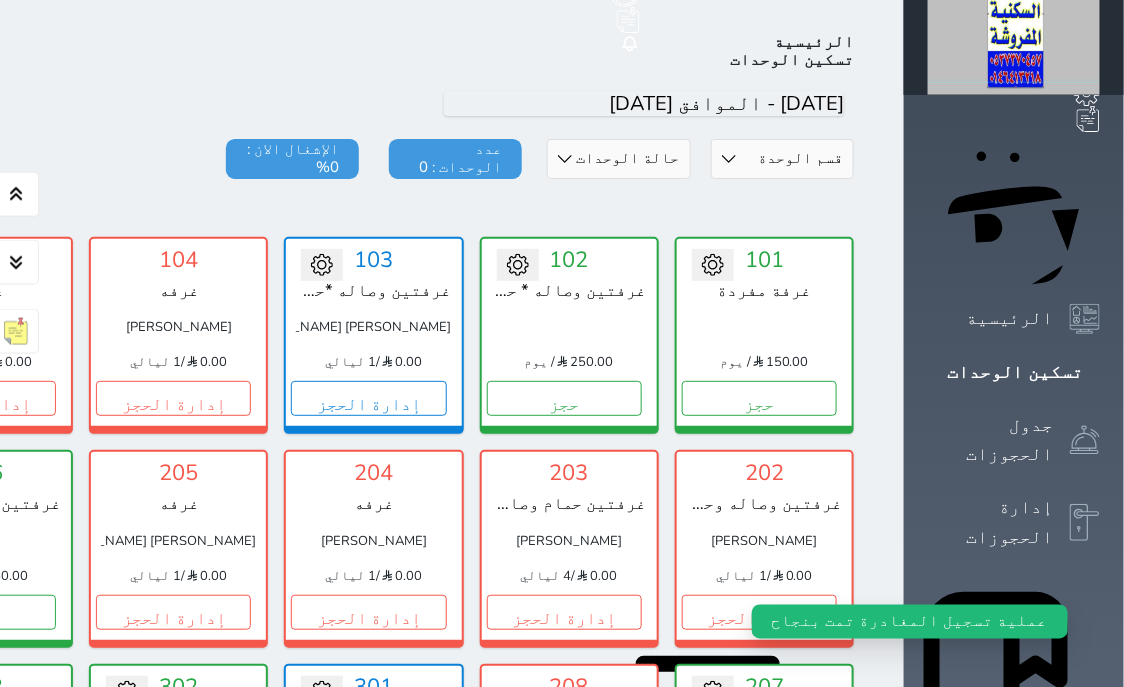 scroll, scrollTop: 78, scrollLeft: 0, axis: vertical 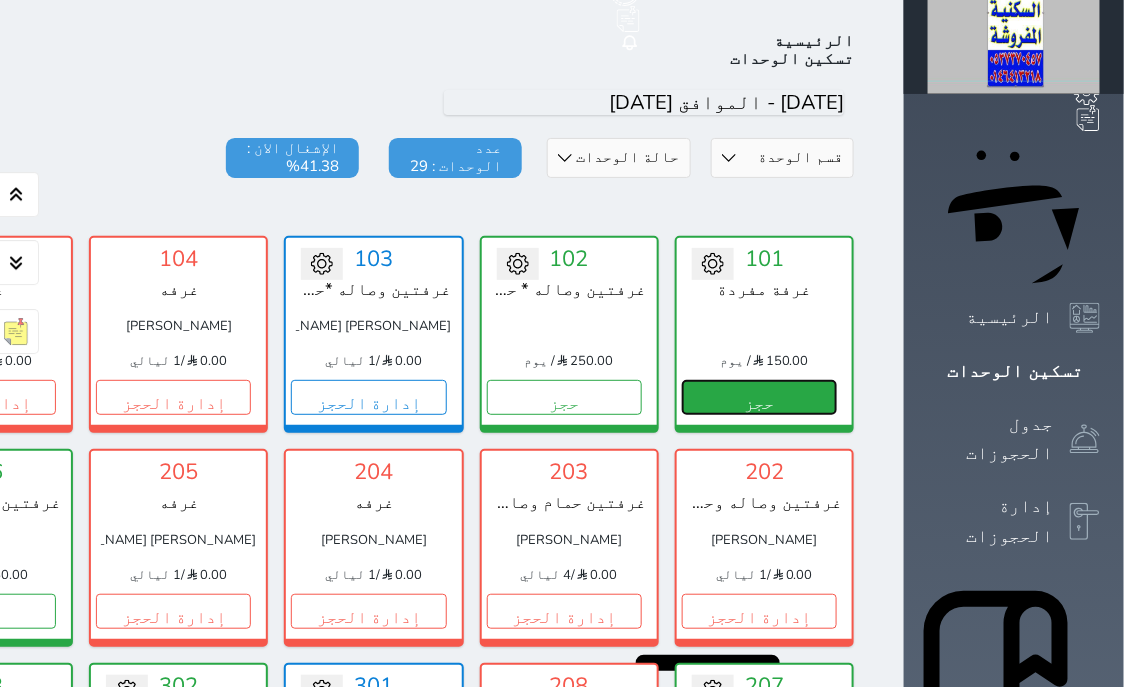 click on "حجز" at bounding box center (759, 397) 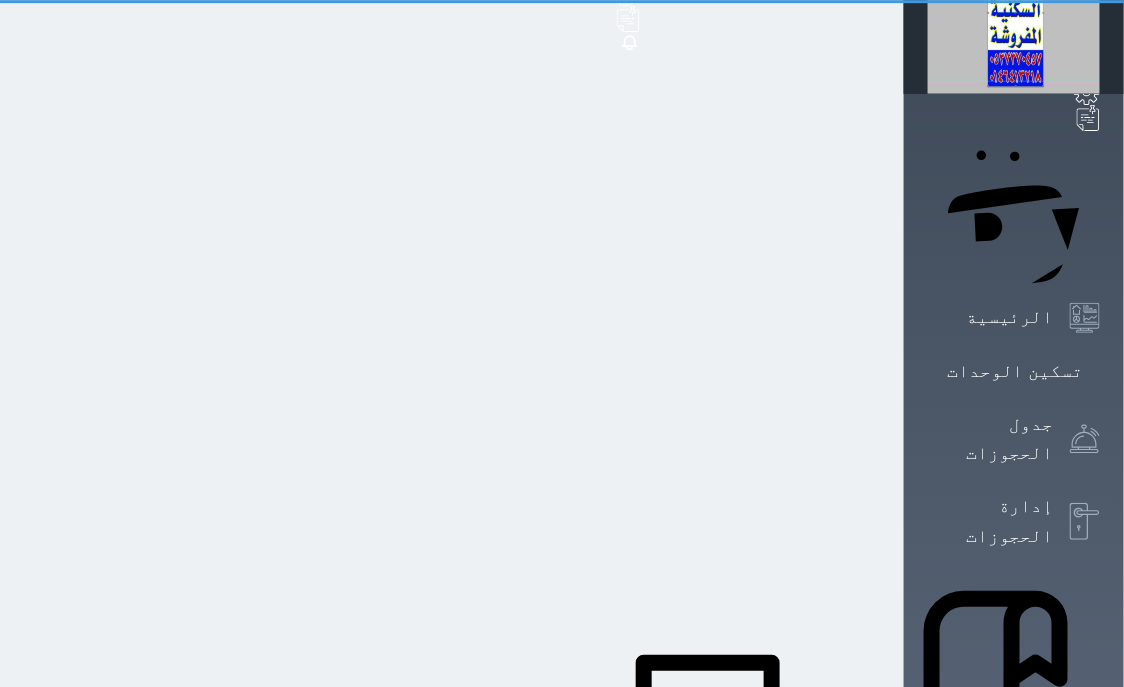 select on "1" 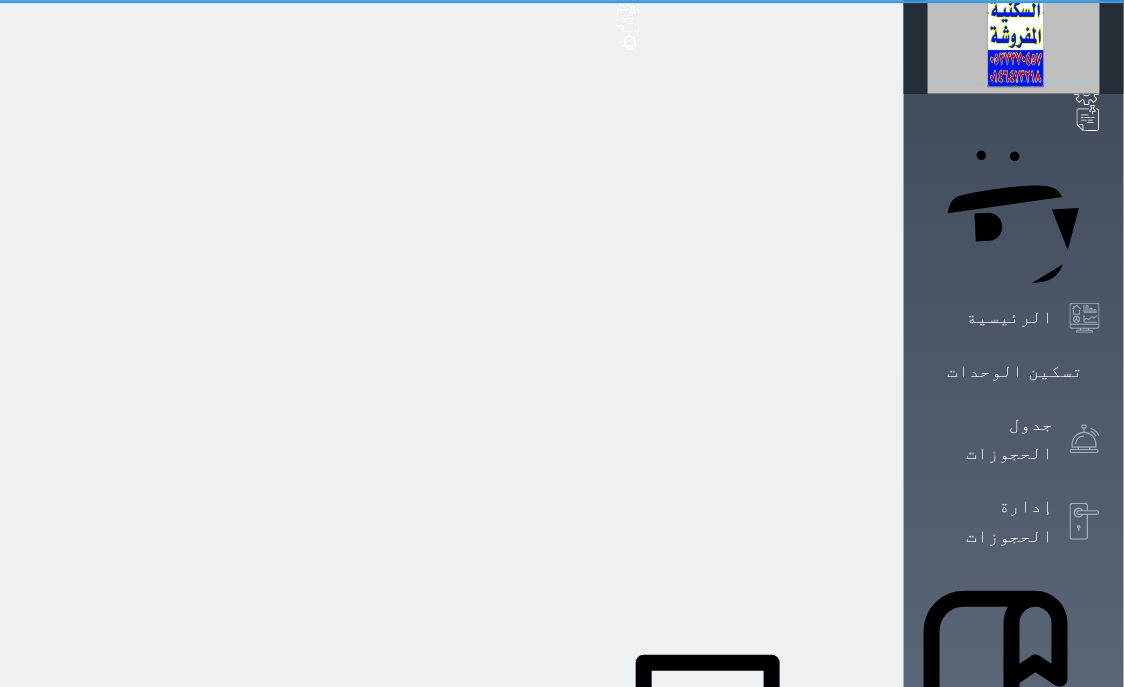 scroll, scrollTop: 0, scrollLeft: 0, axis: both 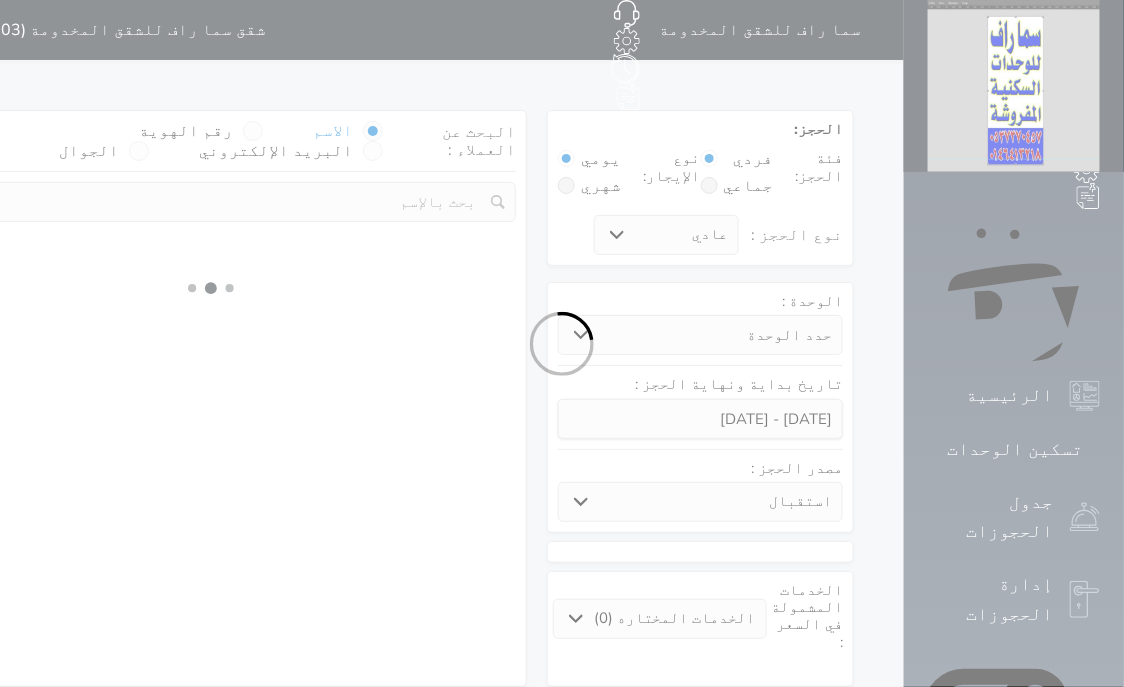 select 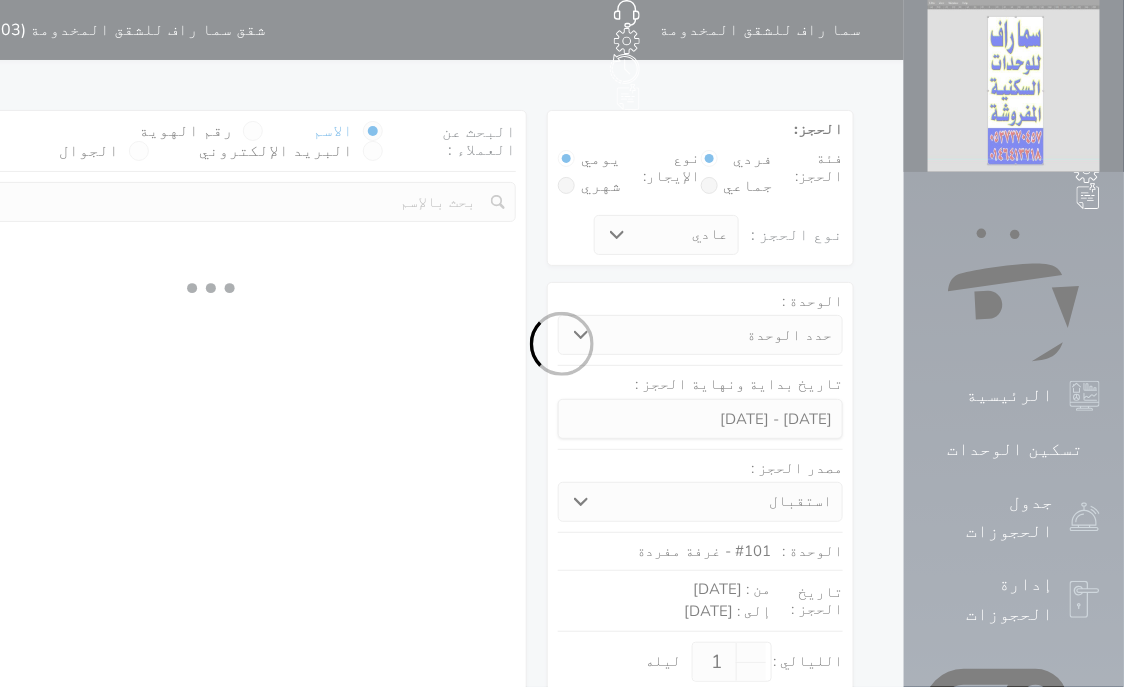 select on "1" 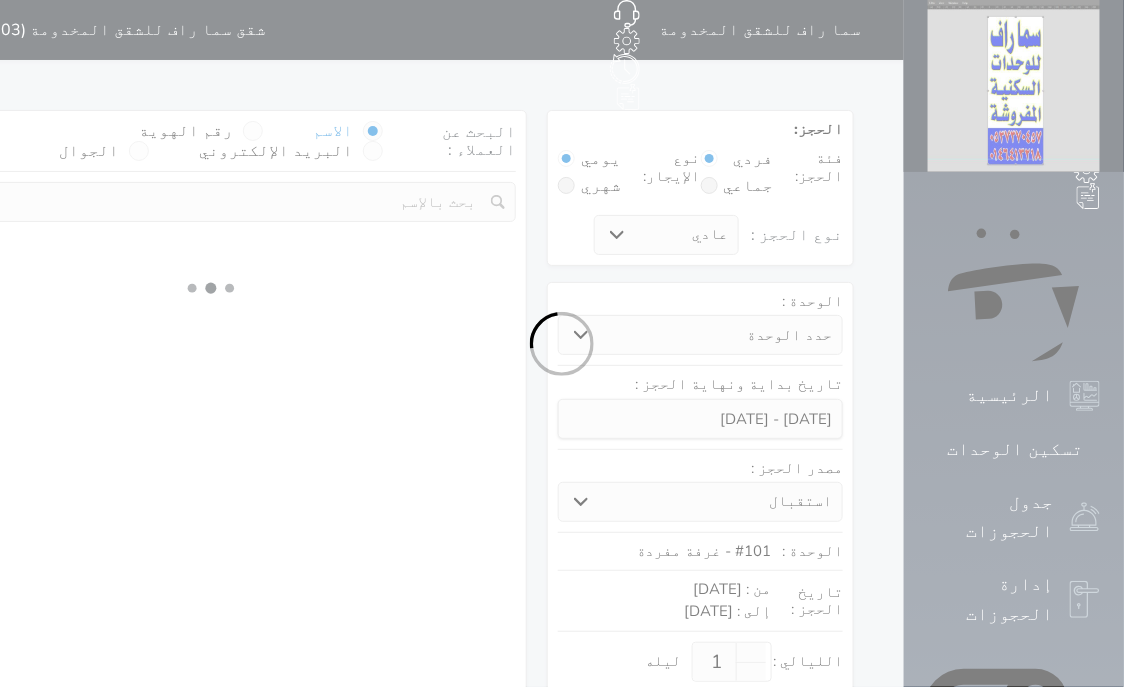select on "113" 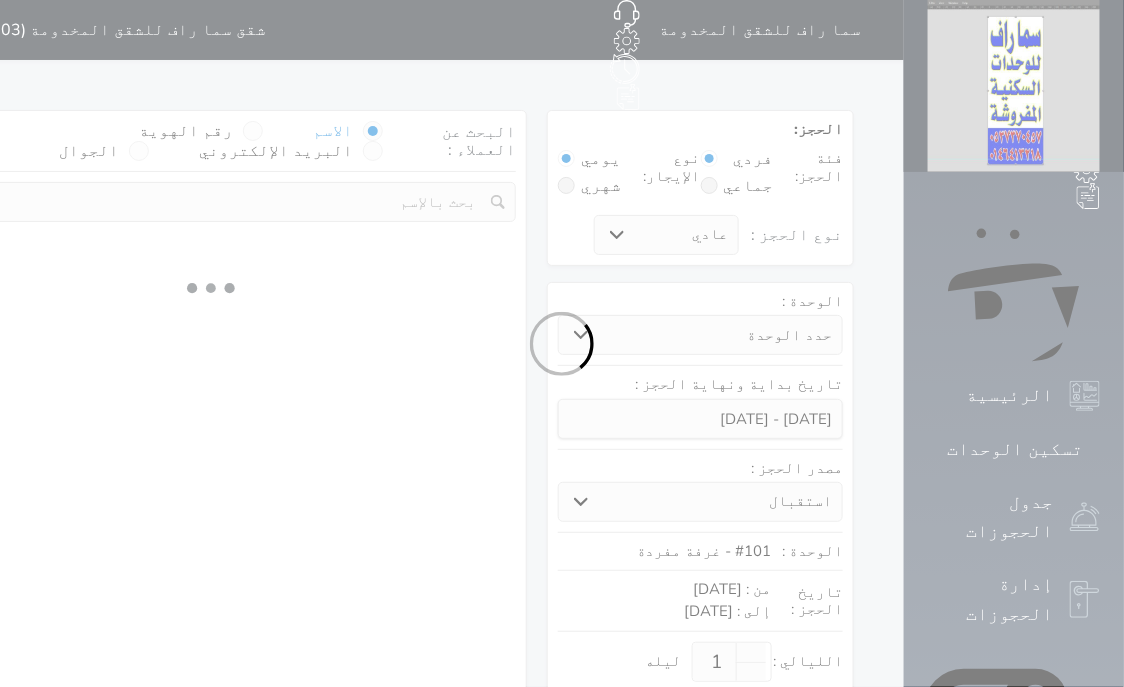select on "1" 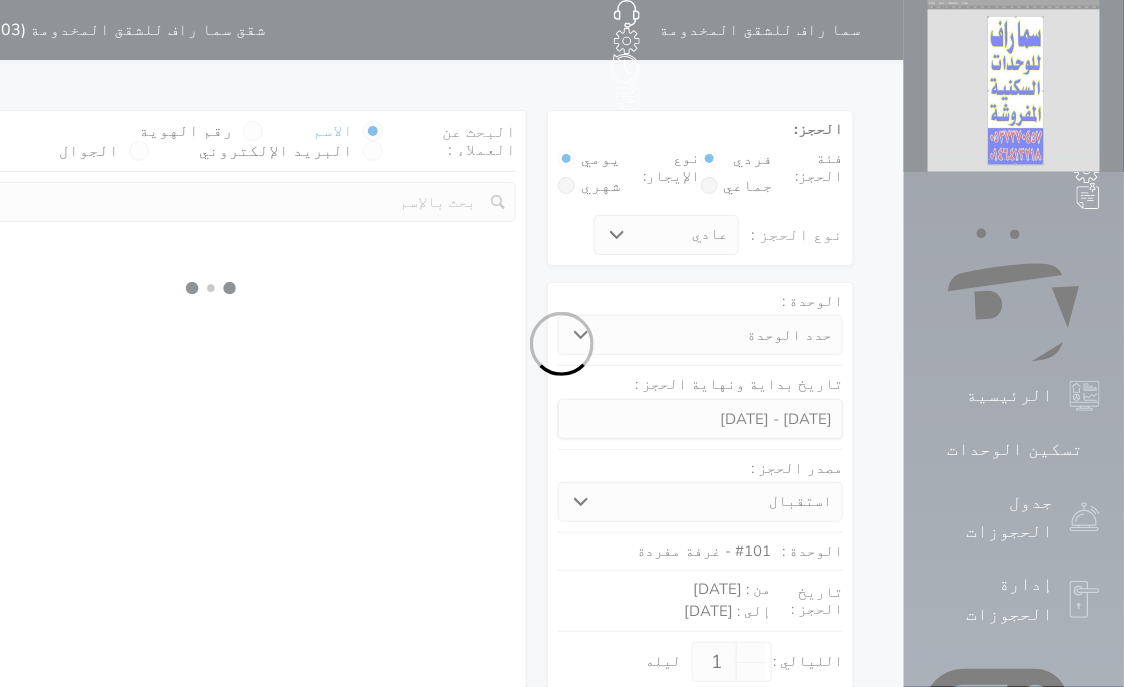 select 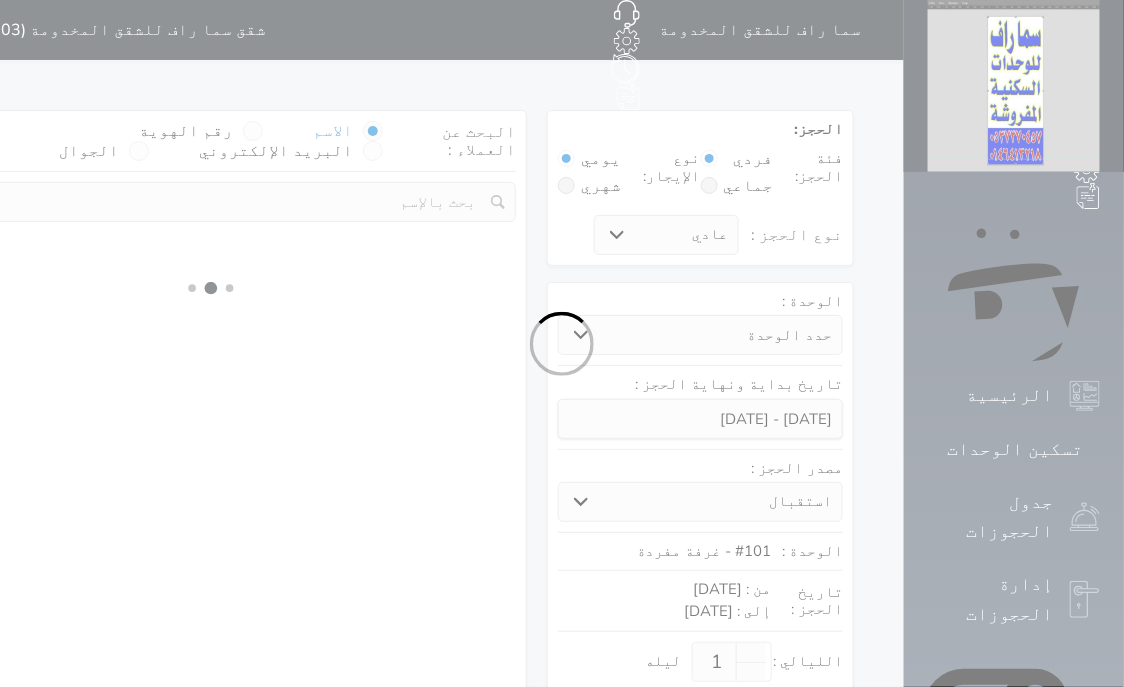 select on "7" 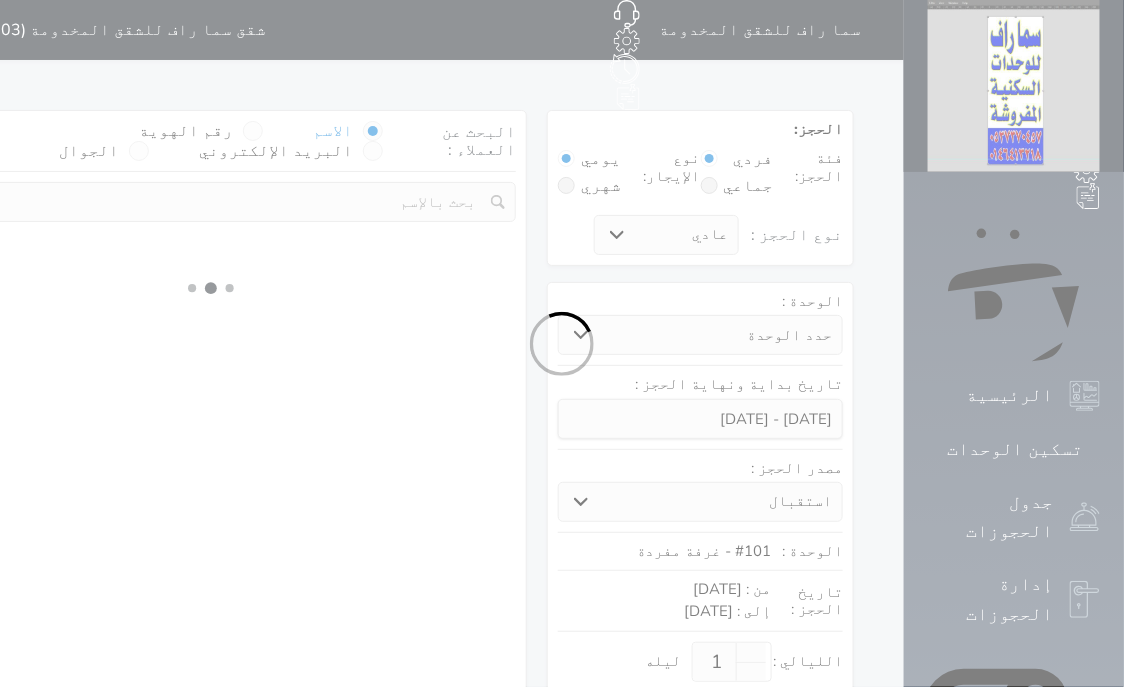 select 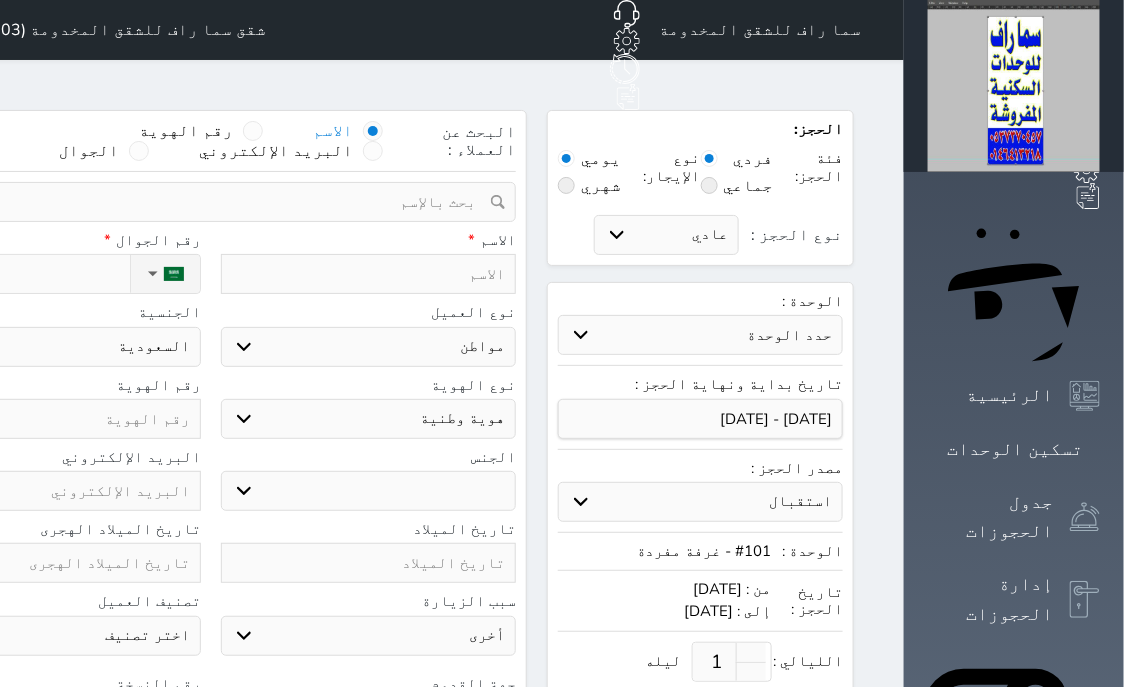 select 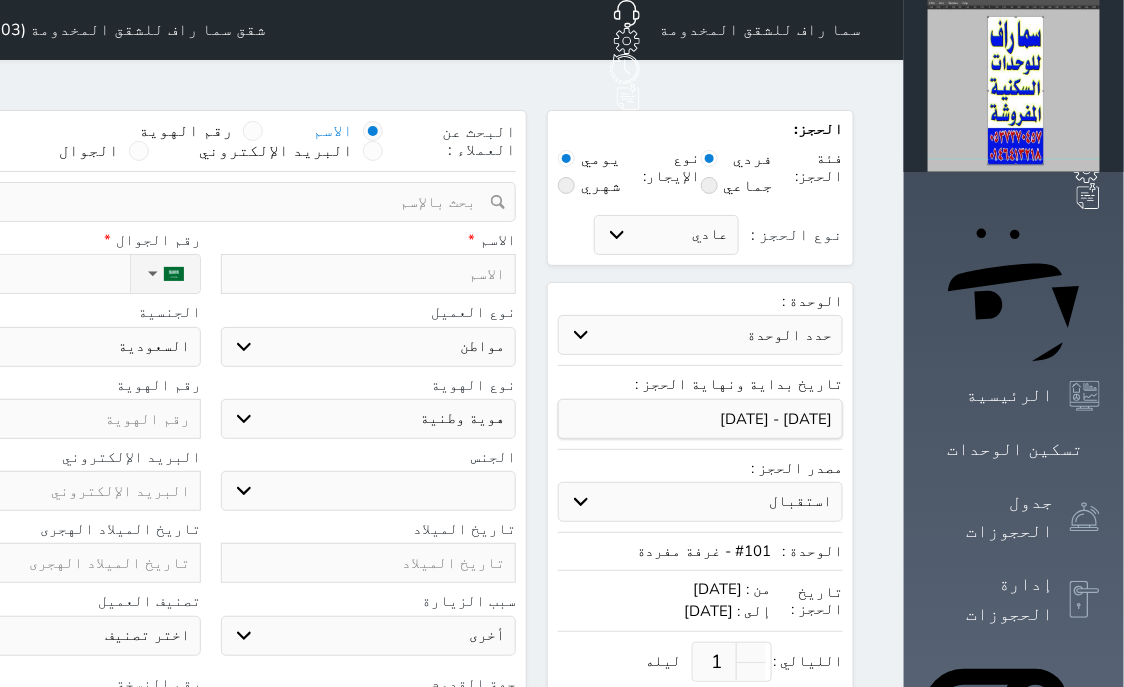select 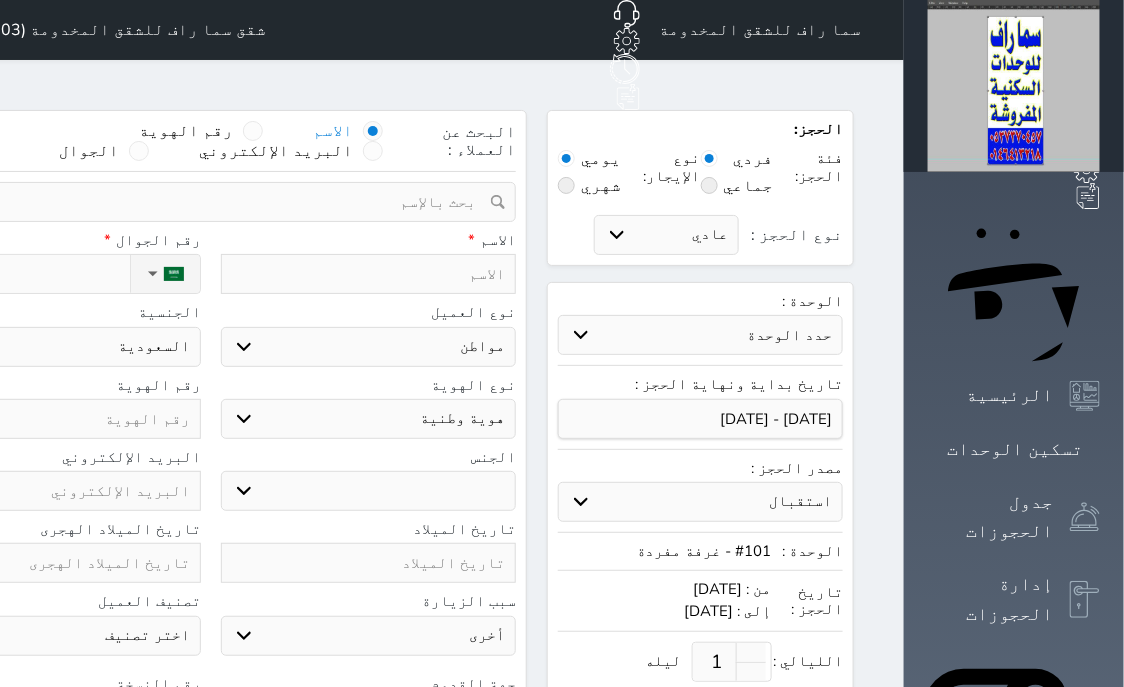 select 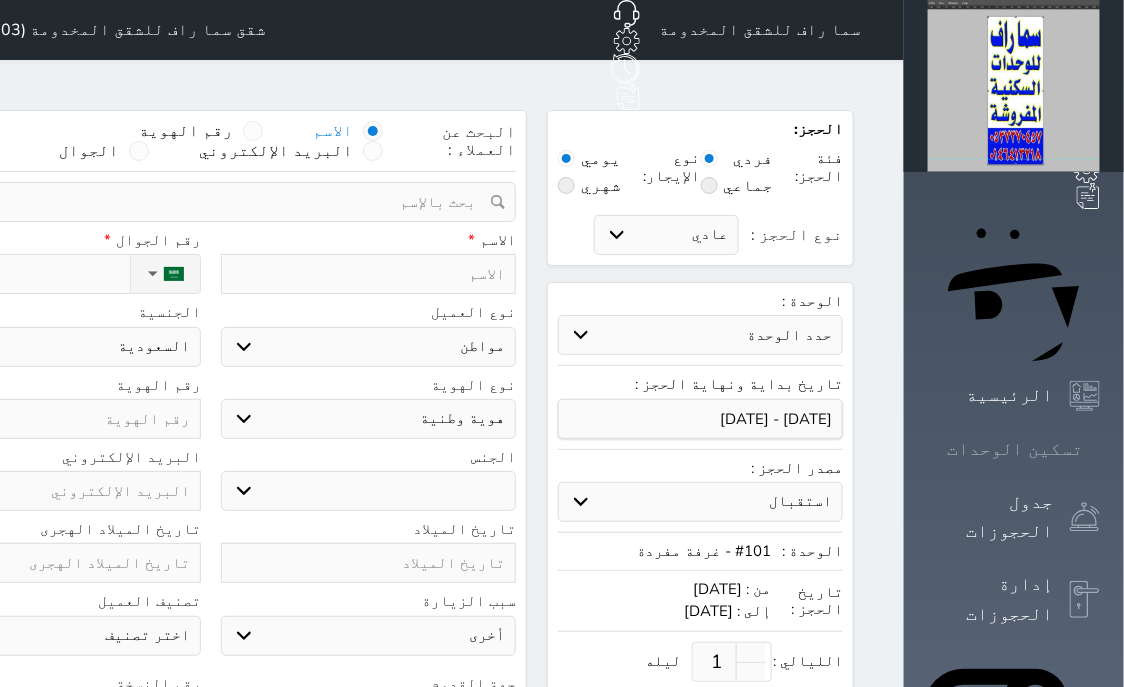 click 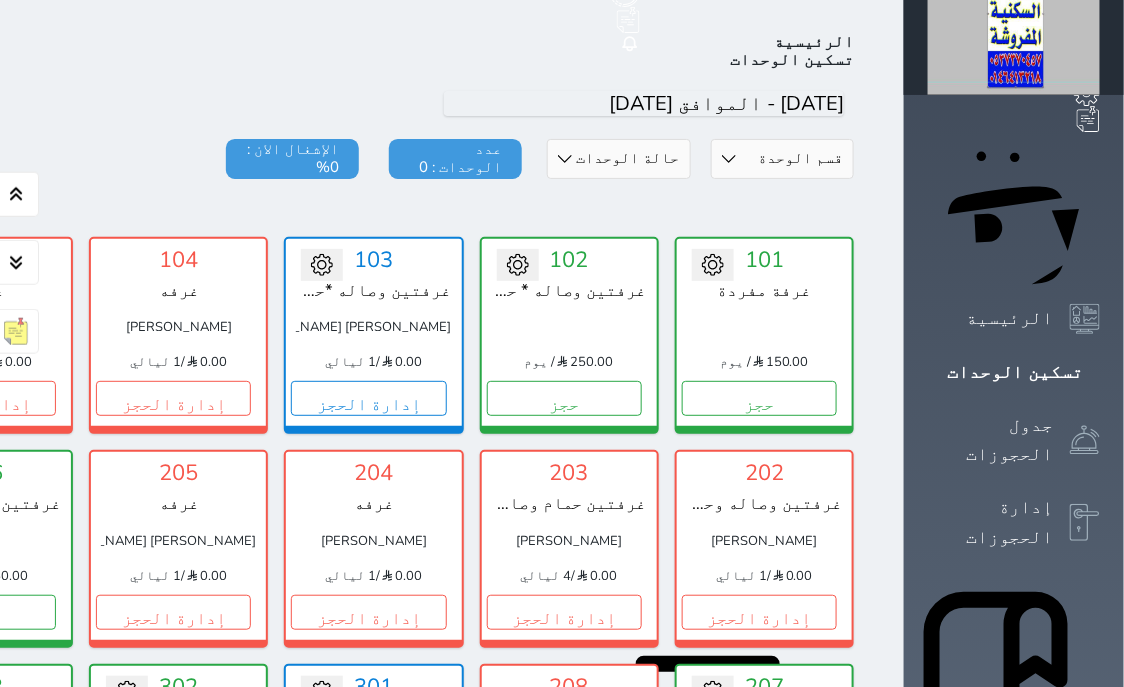 scroll, scrollTop: 78, scrollLeft: 0, axis: vertical 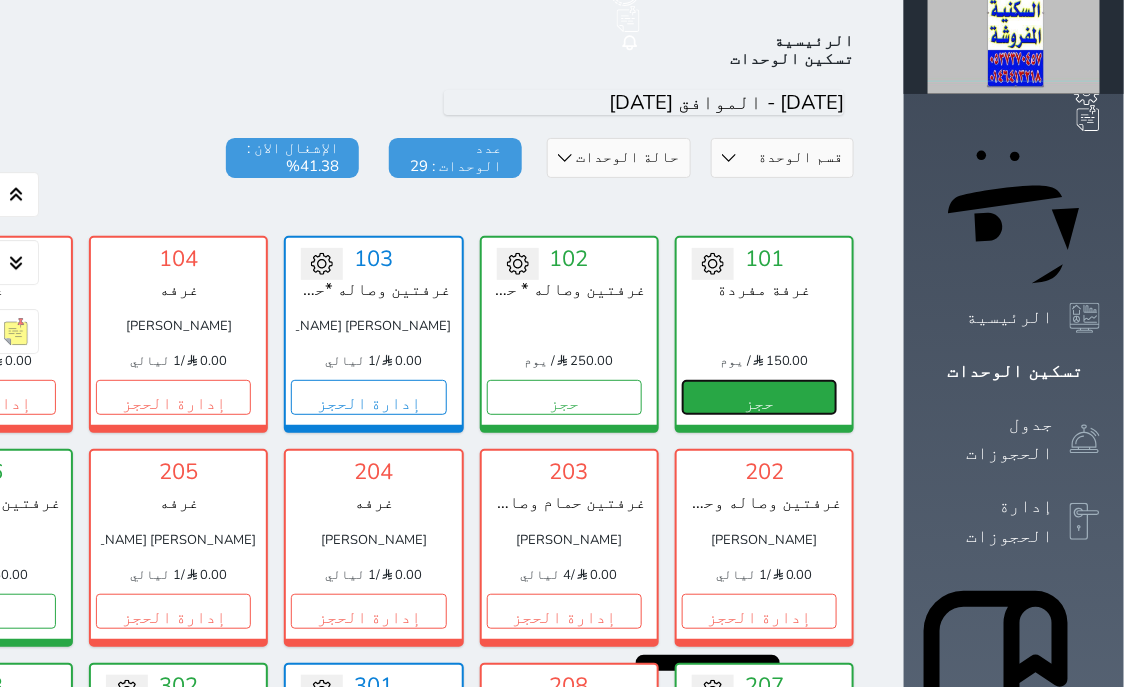click on "حجز" at bounding box center [759, 397] 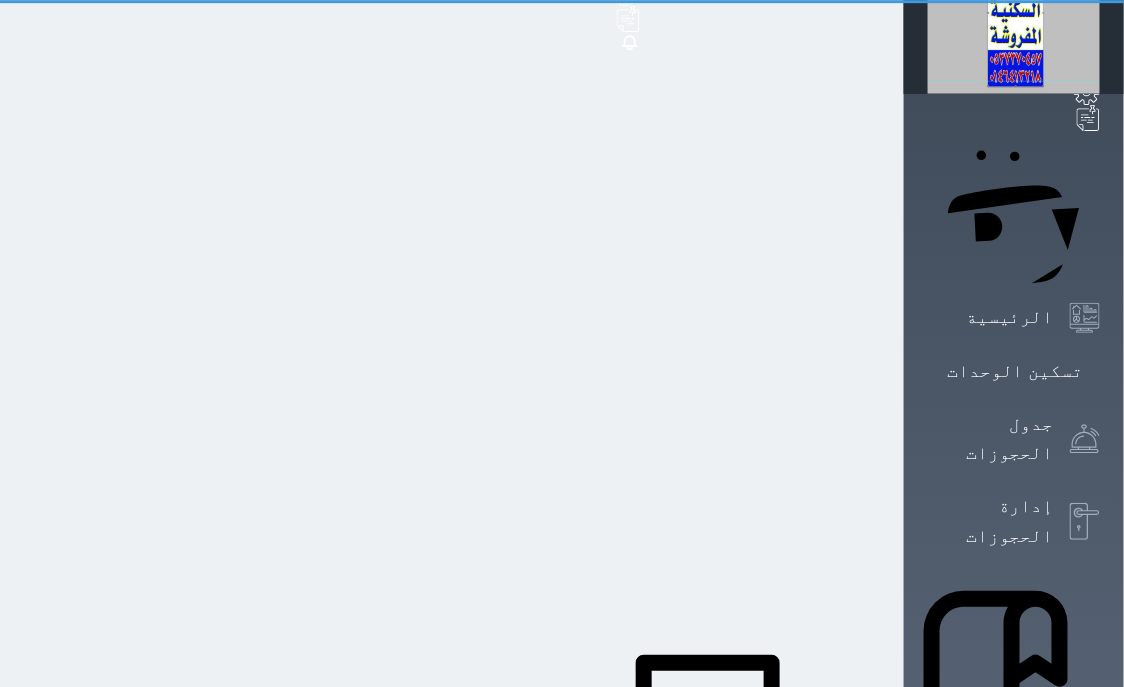 scroll, scrollTop: 12, scrollLeft: 0, axis: vertical 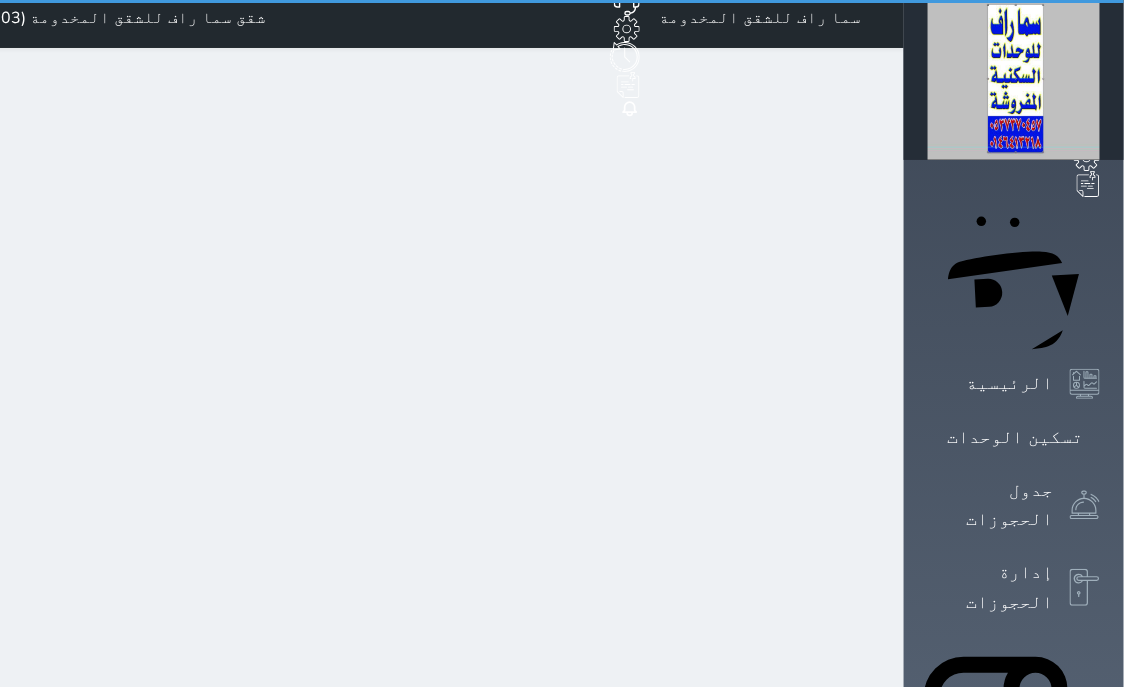 select on "1" 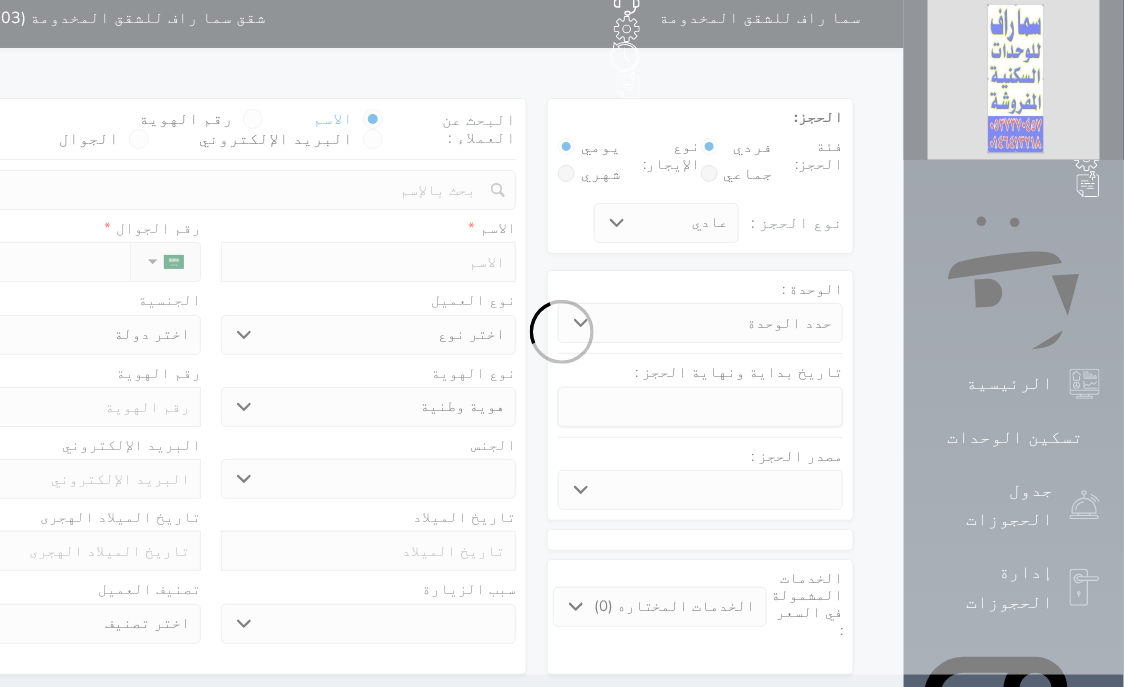 scroll, scrollTop: 0, scrollLeft: 0, axis: both 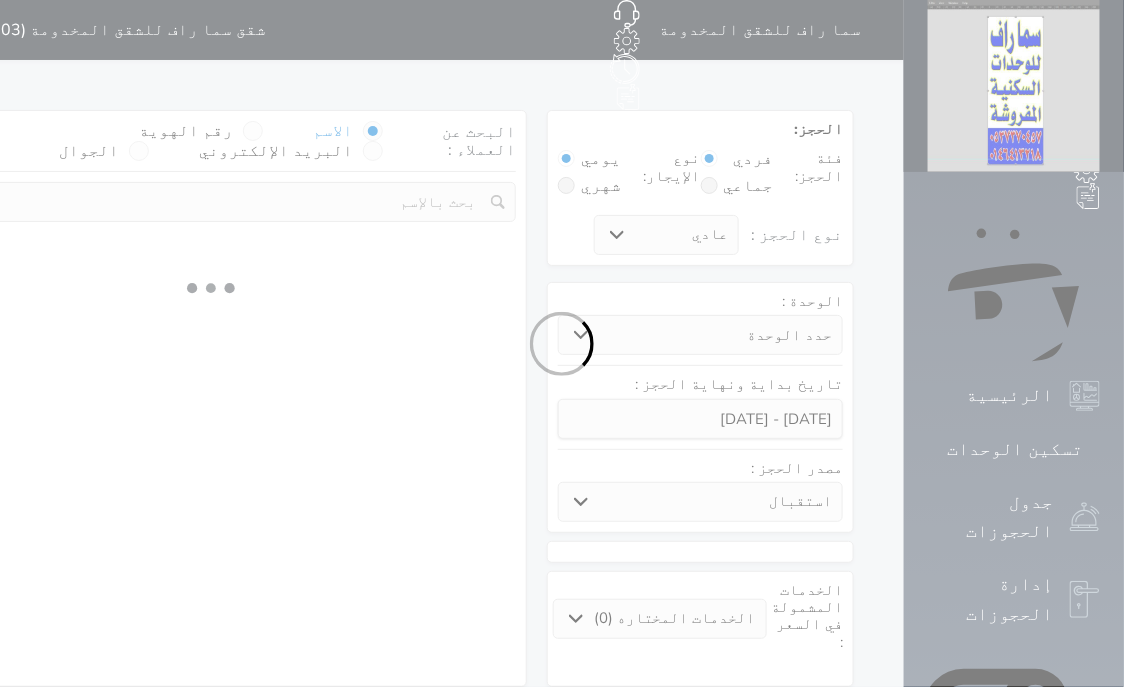select 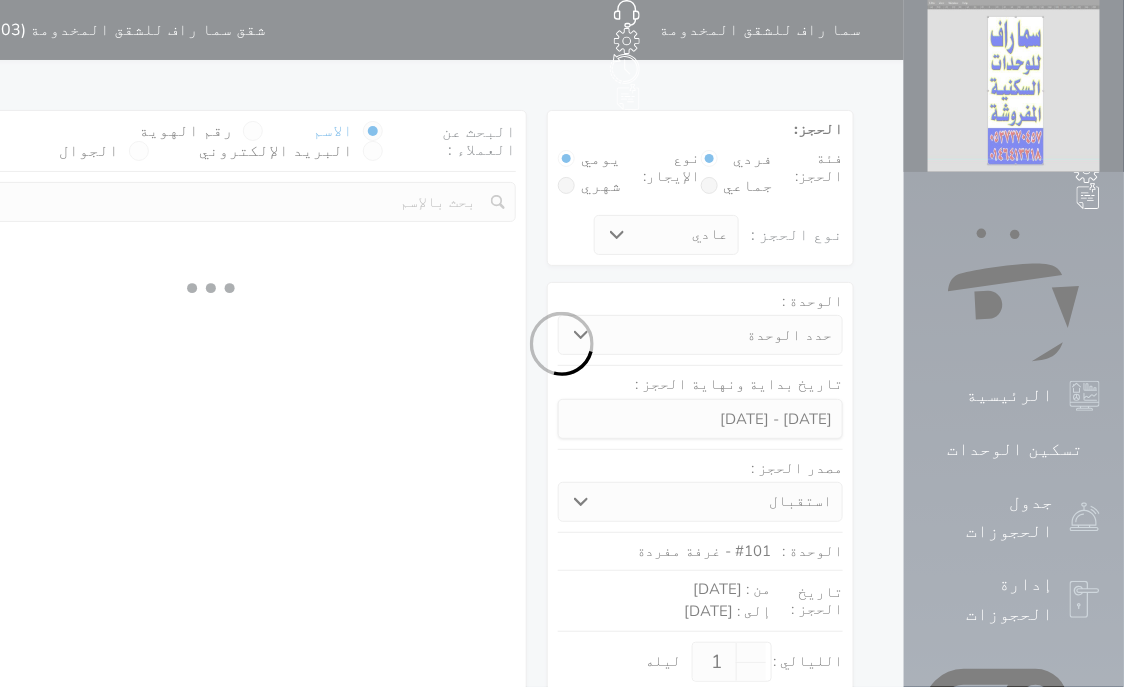 select on "1" 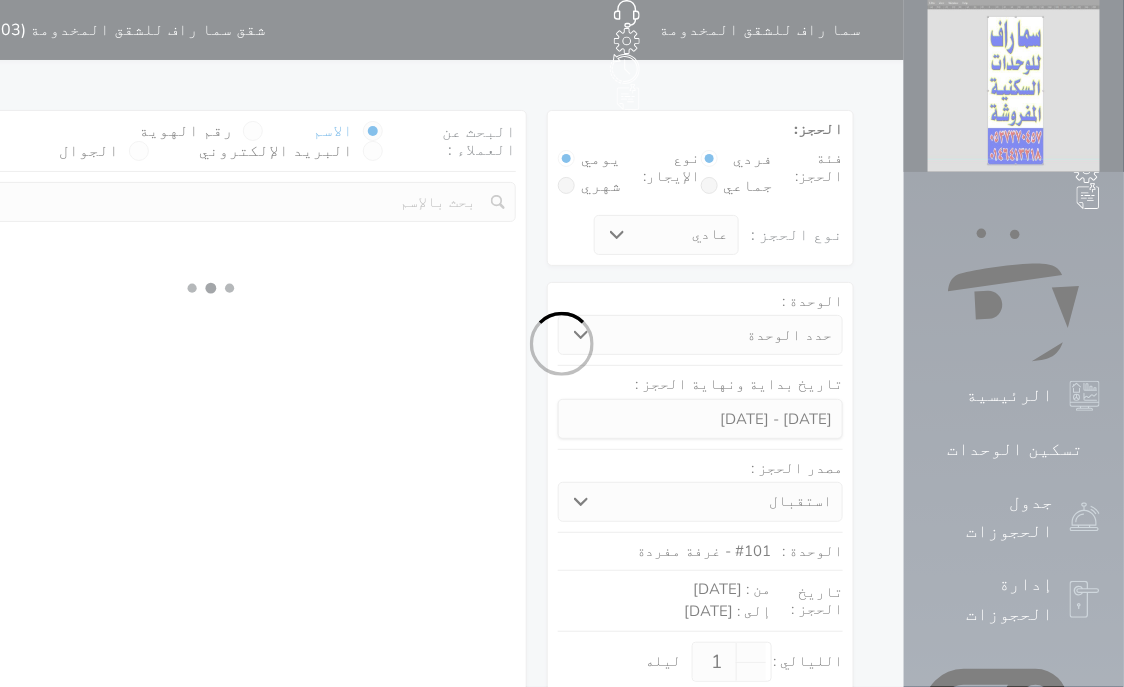 select on "113" 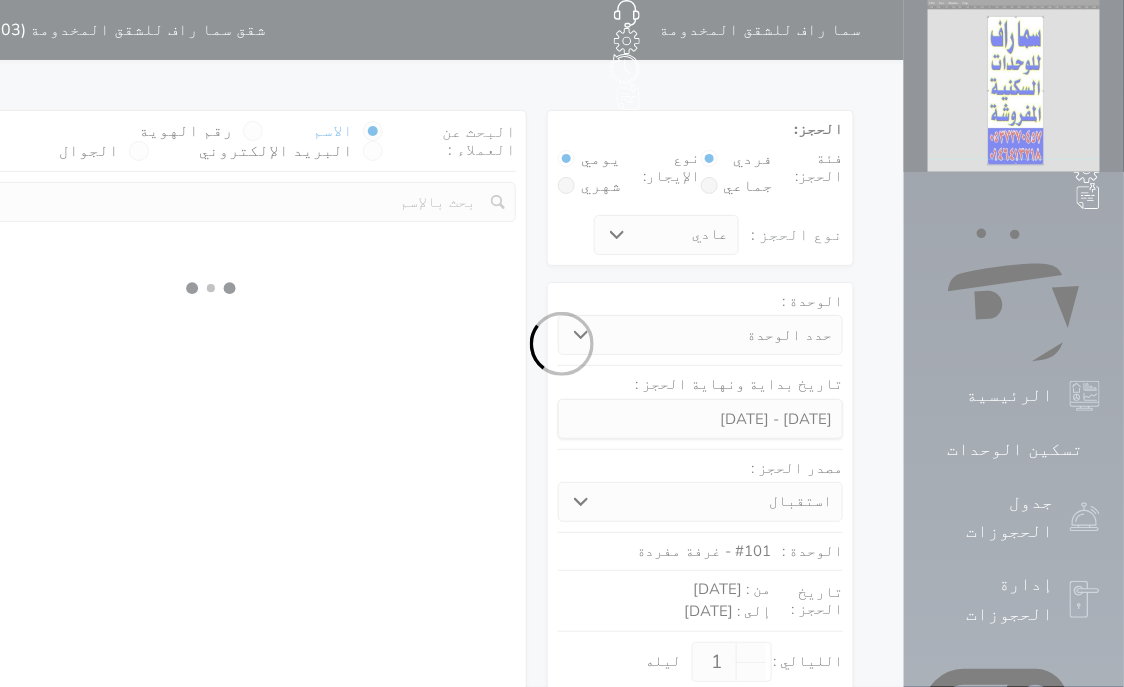 select on "1" 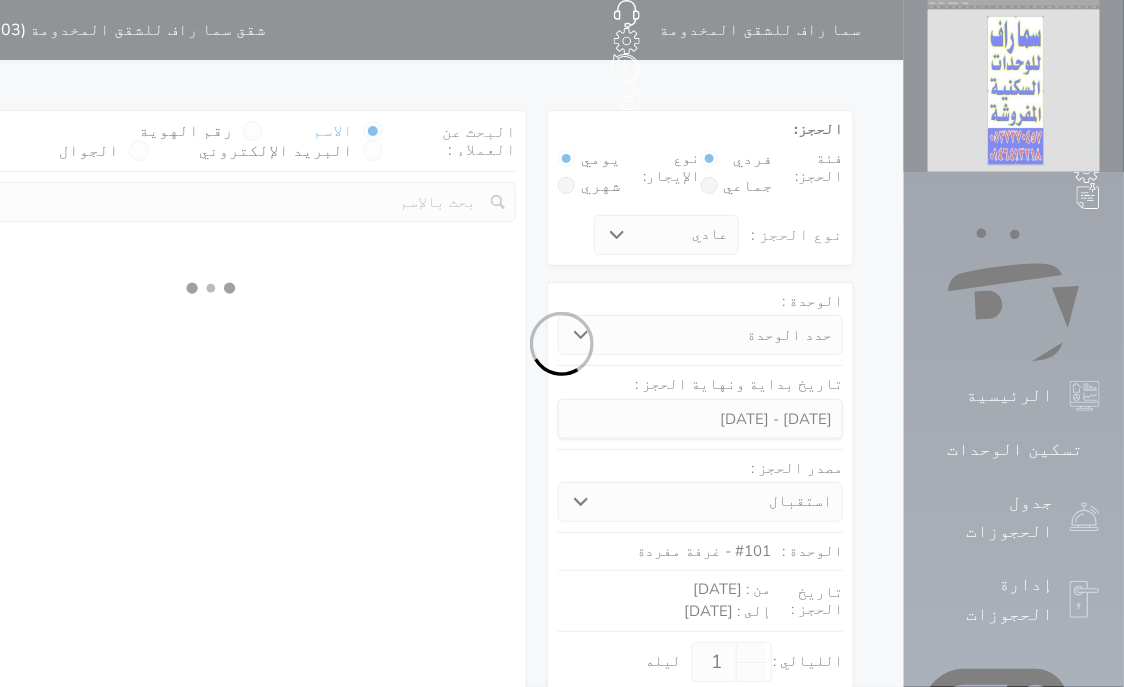 select 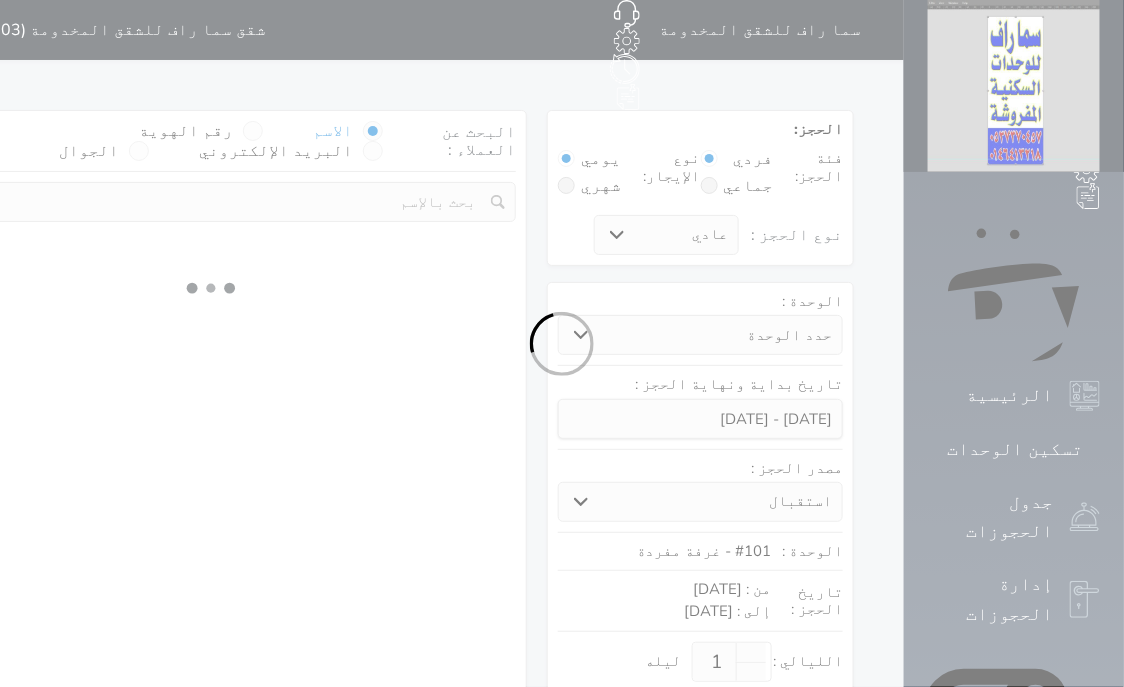 select on "7" 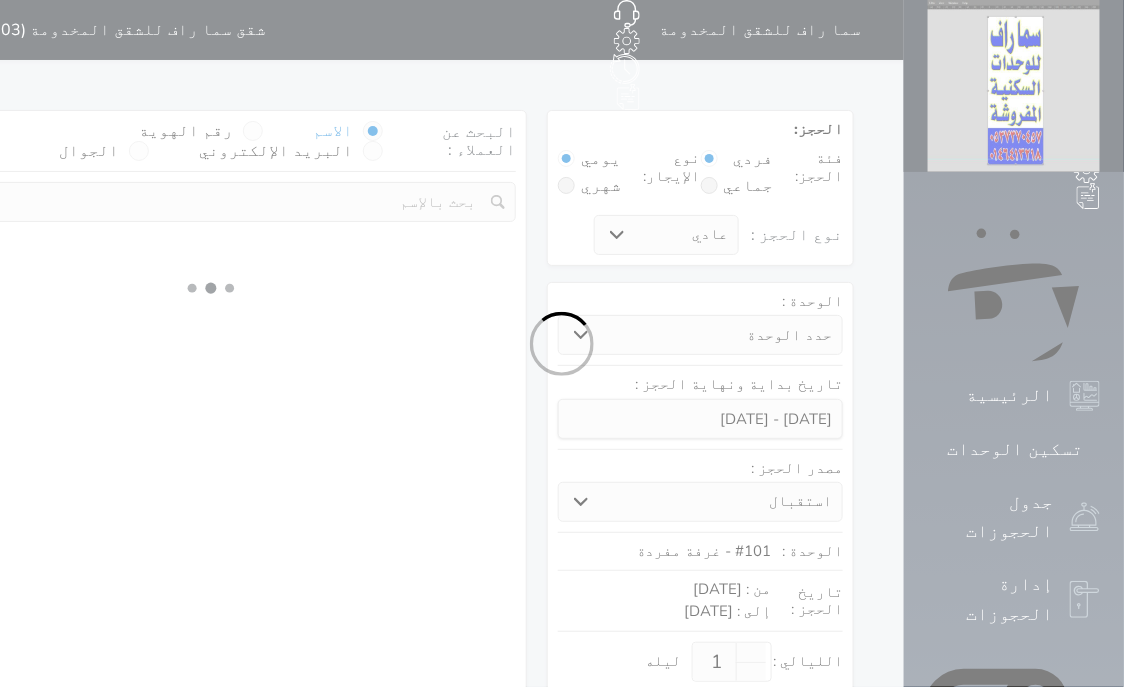 select 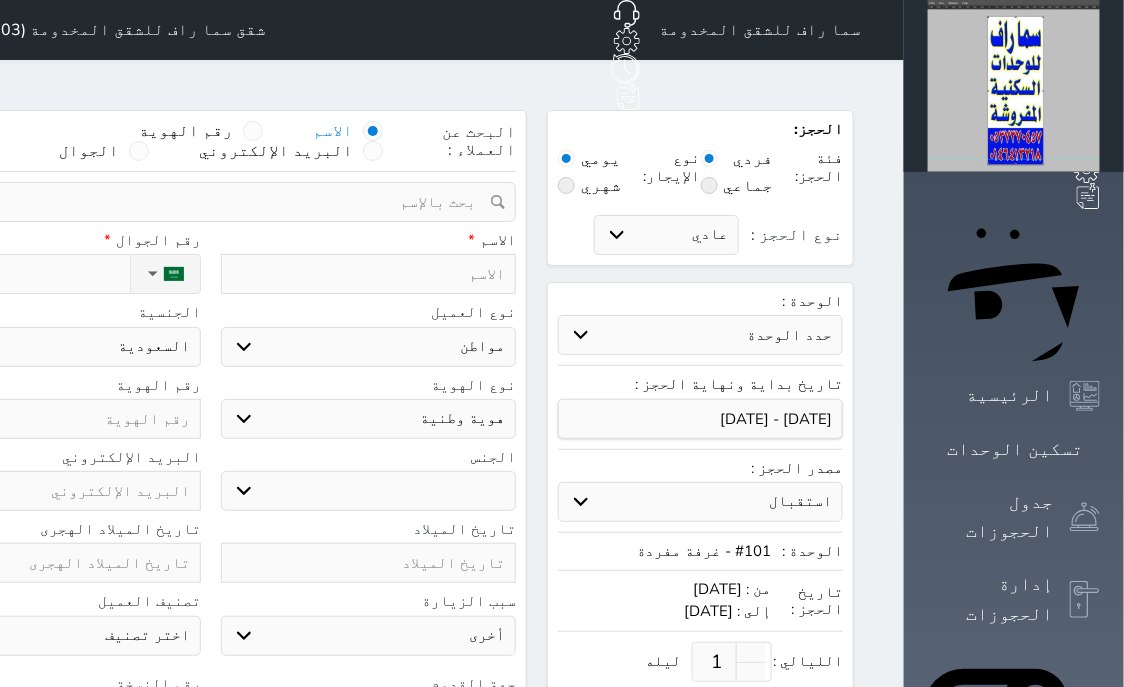 select 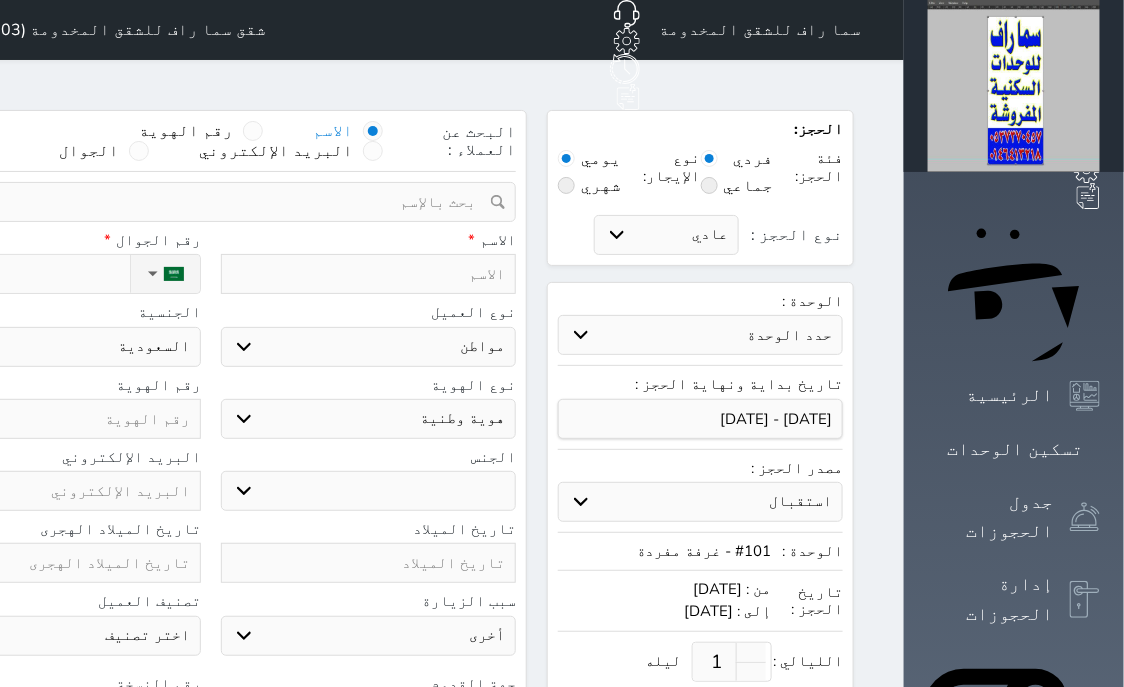 select 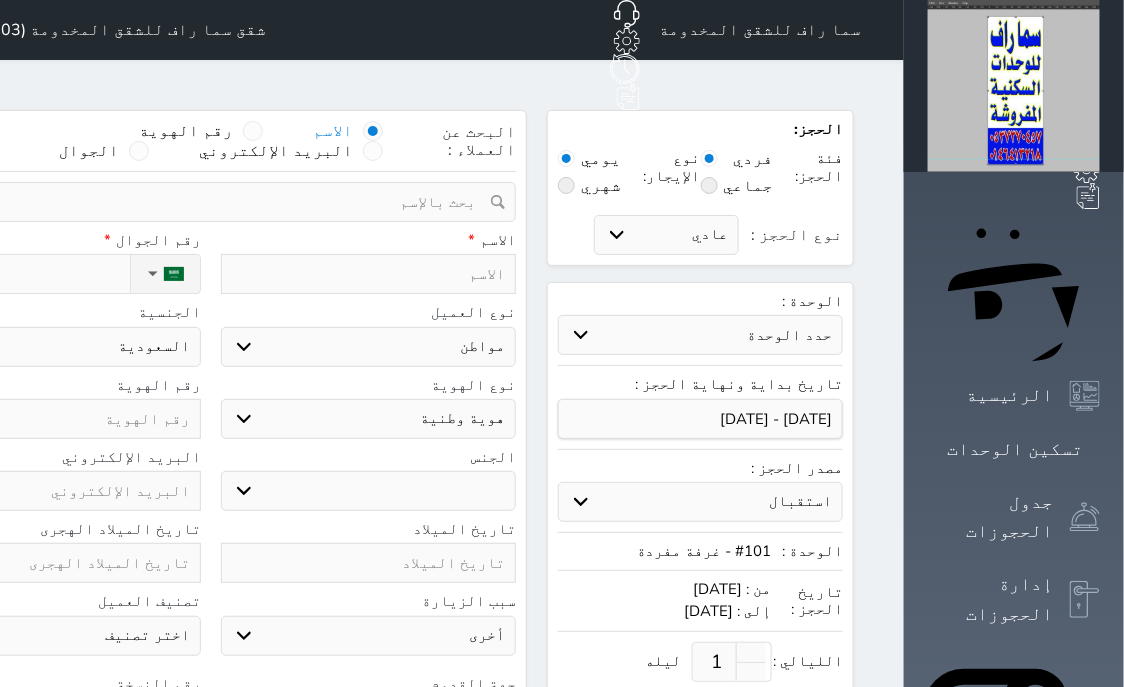 select 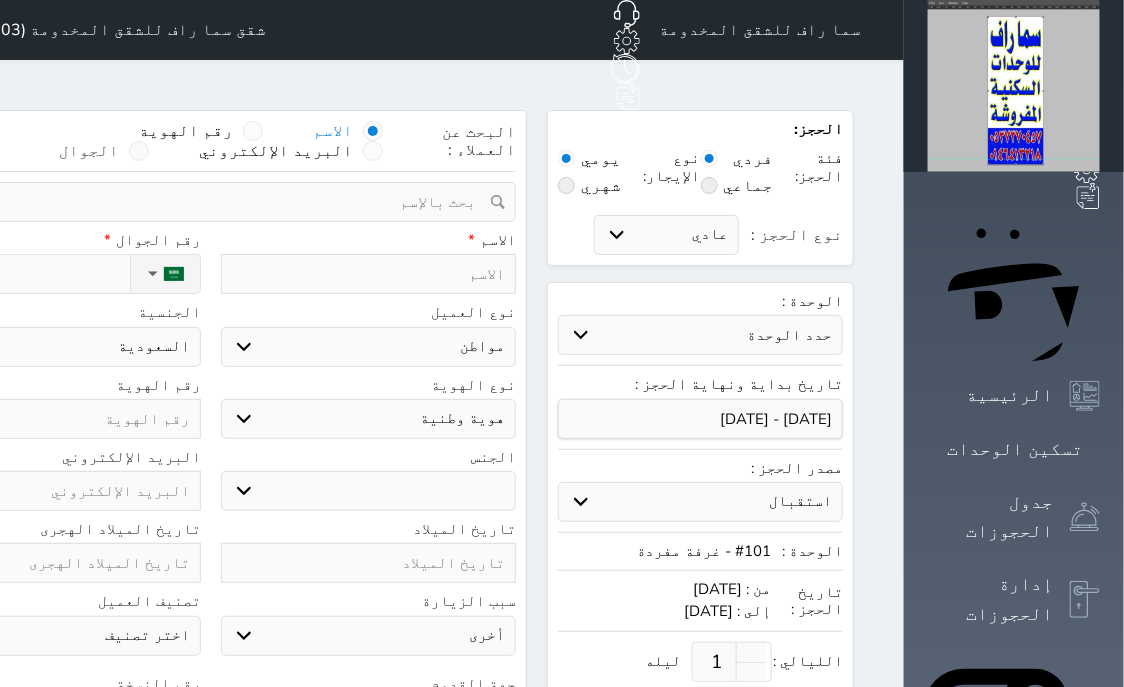click at bounding box center (139, 151) 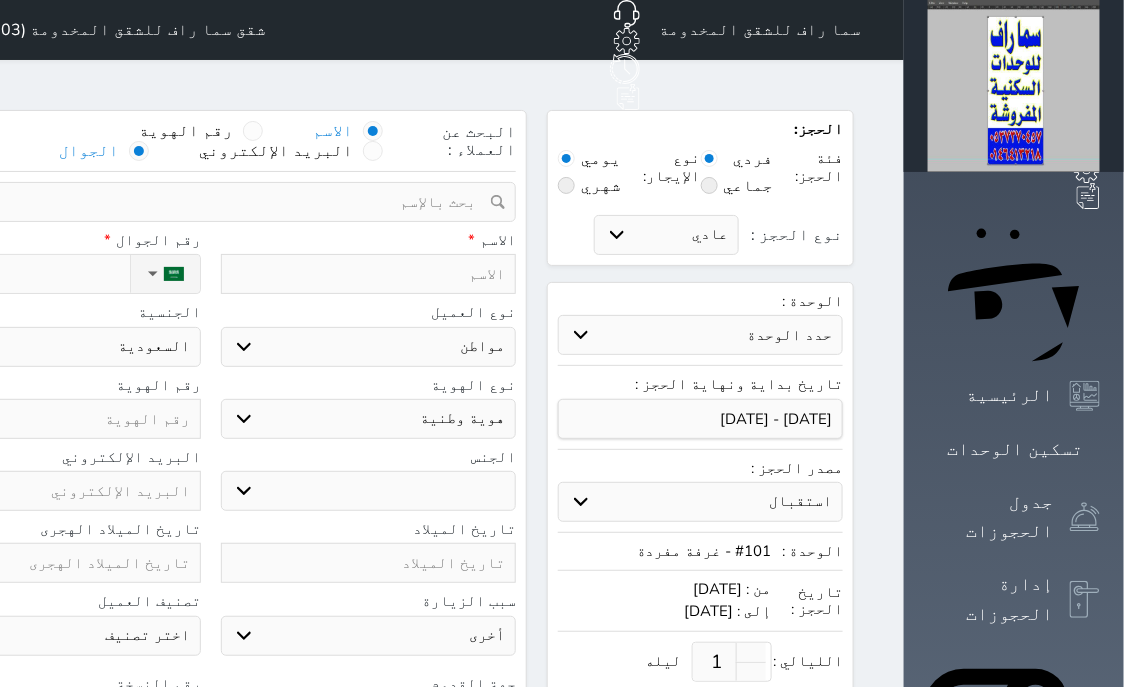 select 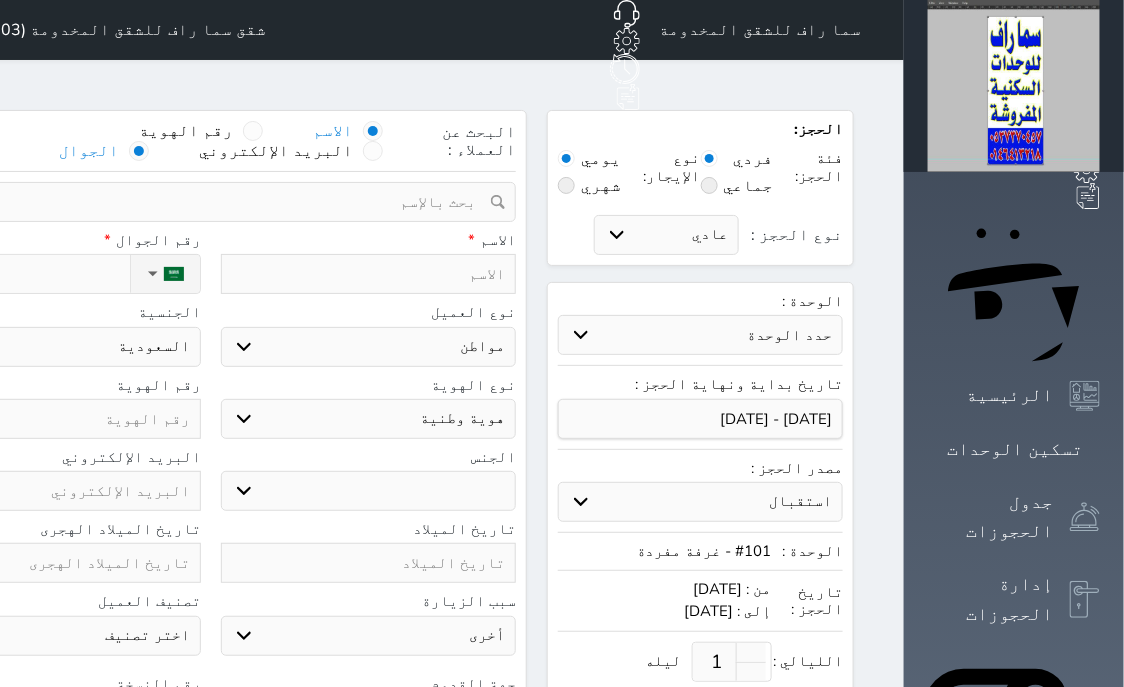 select 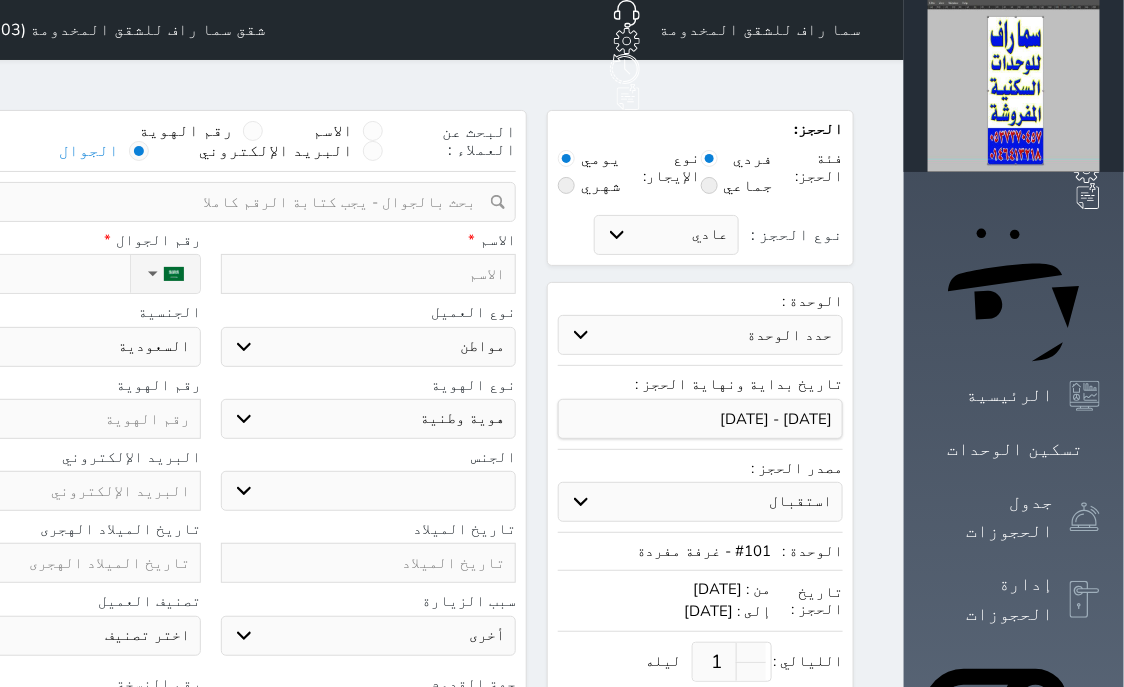 click at bounding box center [203, 202] 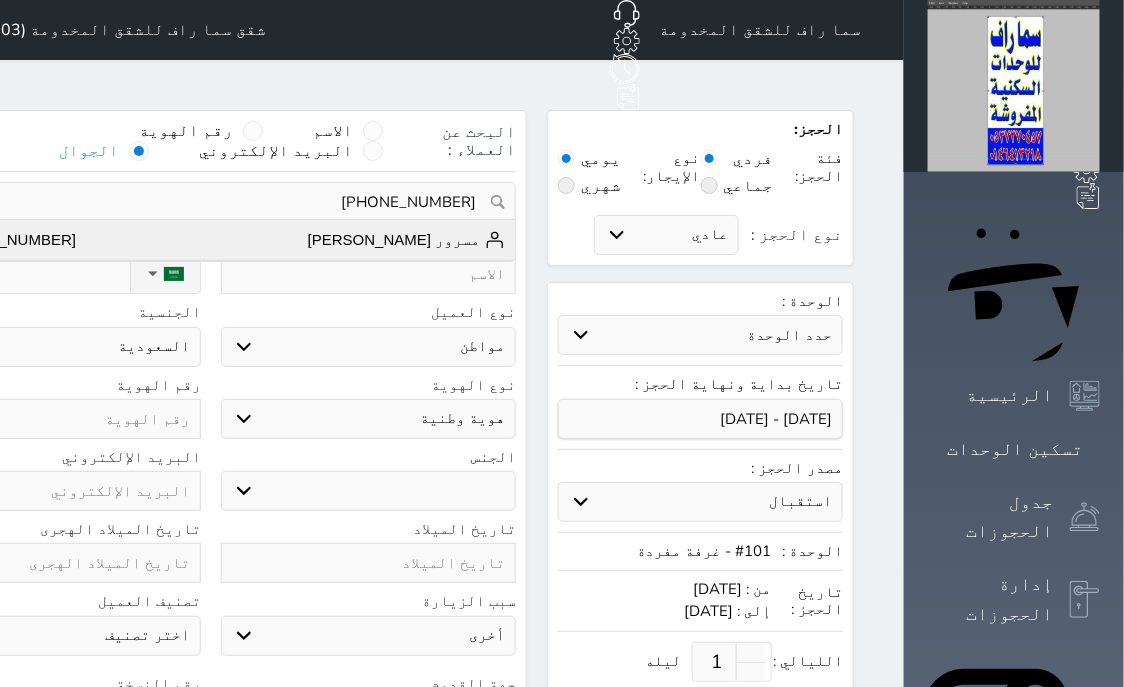 click on "مسرور [PERSON_NAME]" at bounding box center (407, 240) 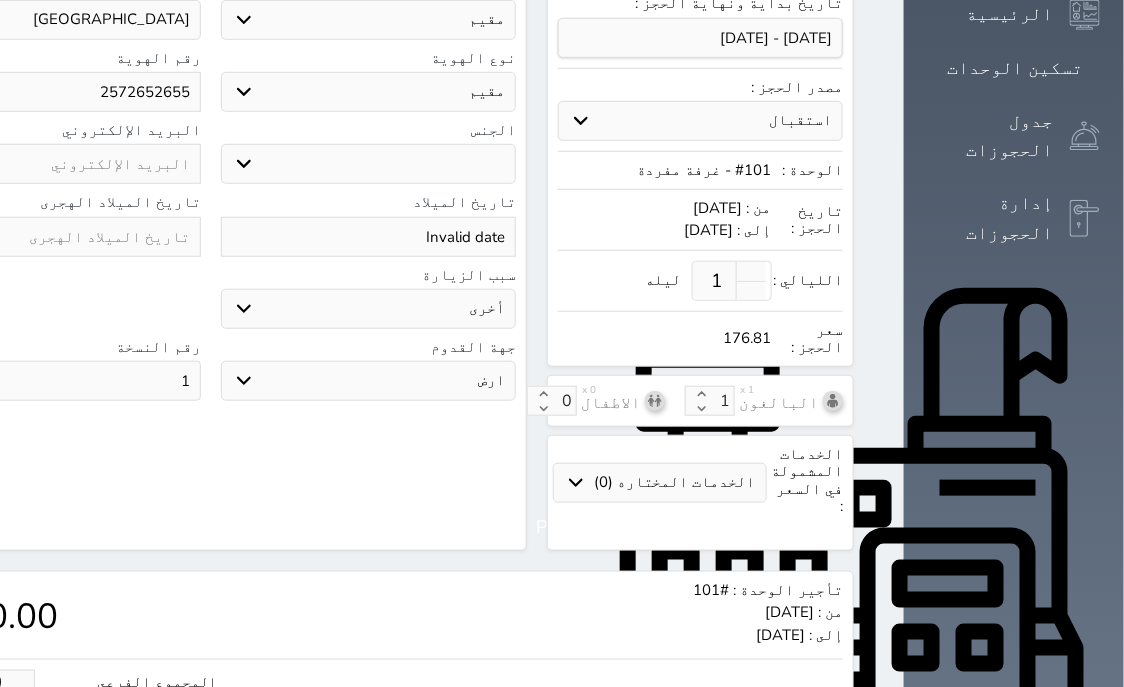 scroll, scrollTop: 621, scrollLeft: 0, axis: vertical 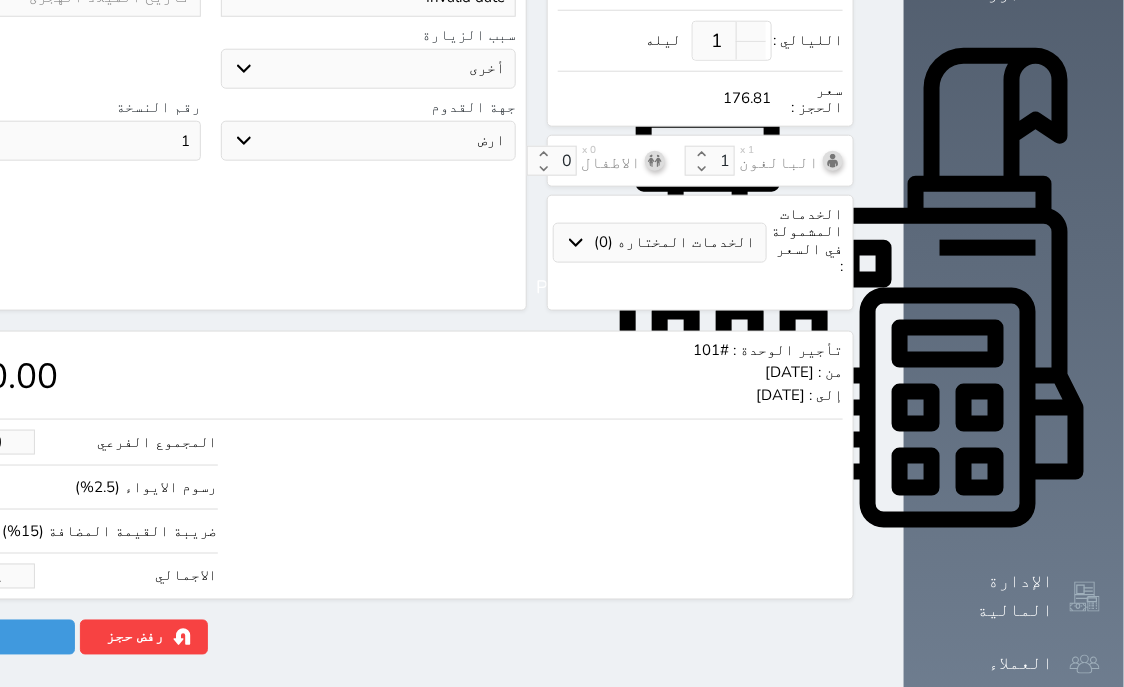 drag, startPoint x: 136, startPoint y: 525, endPoint x: 0, endPoint y: 545, distance: 137.46272 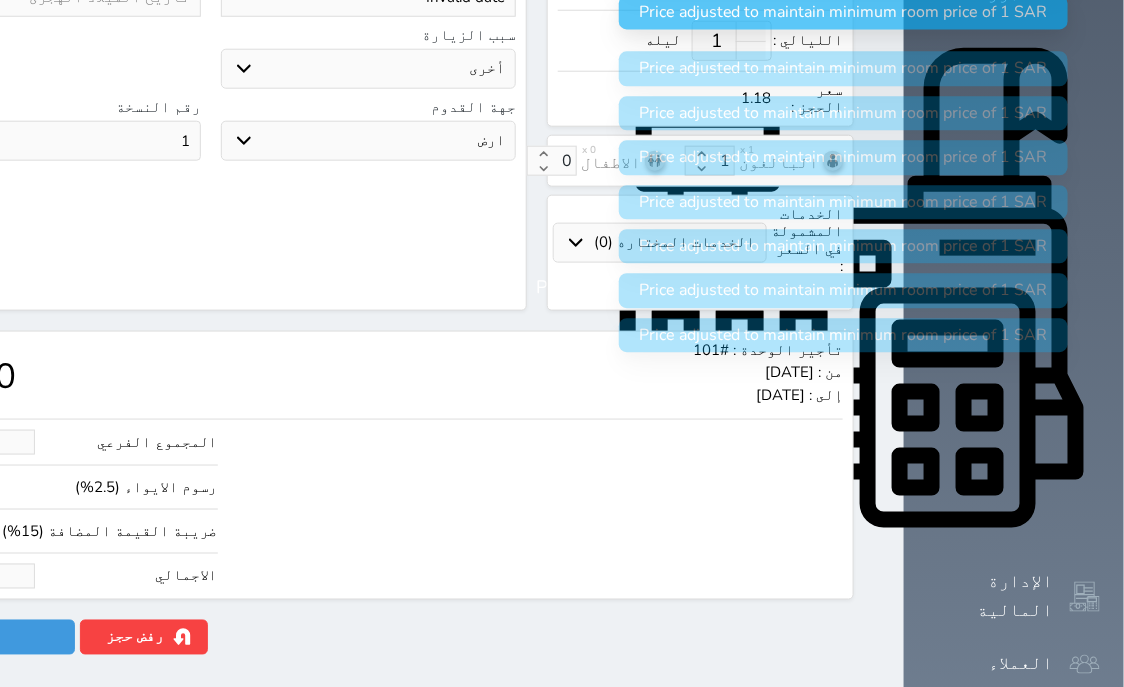 type on "1" 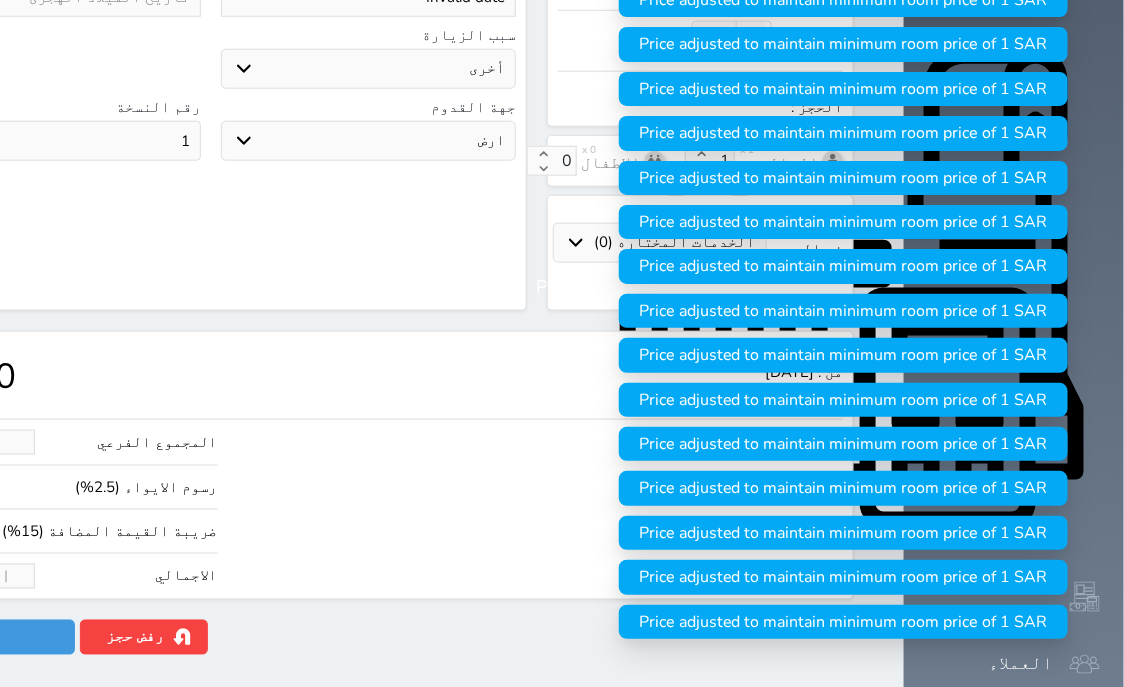 type on "1" 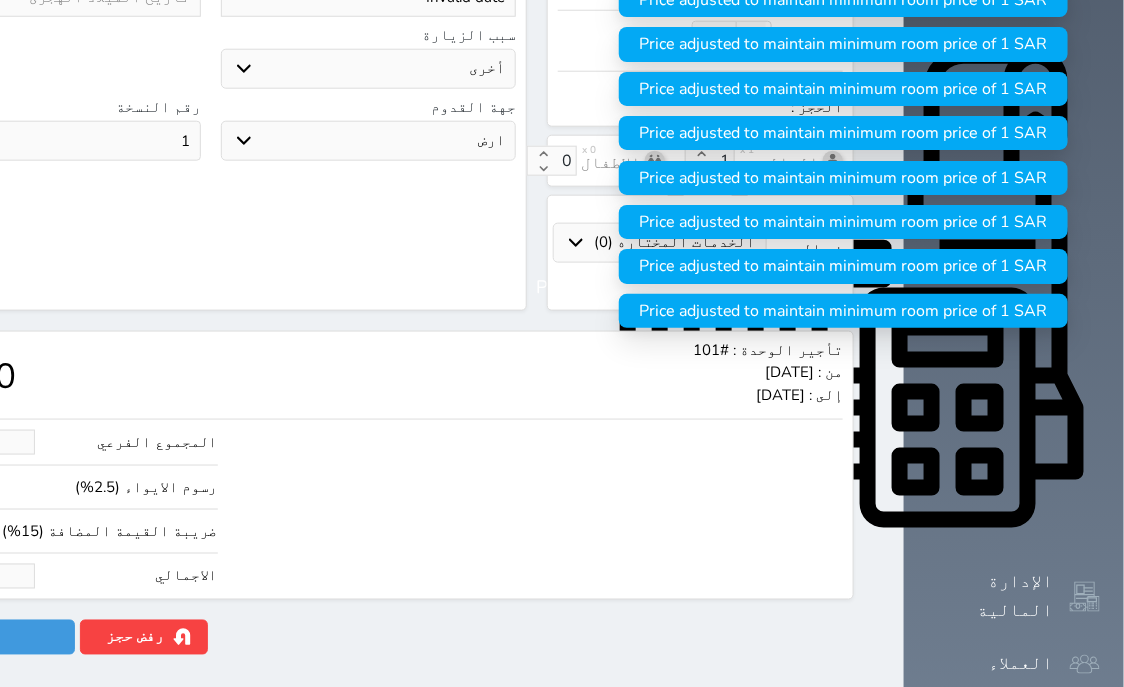 type on "11.88" 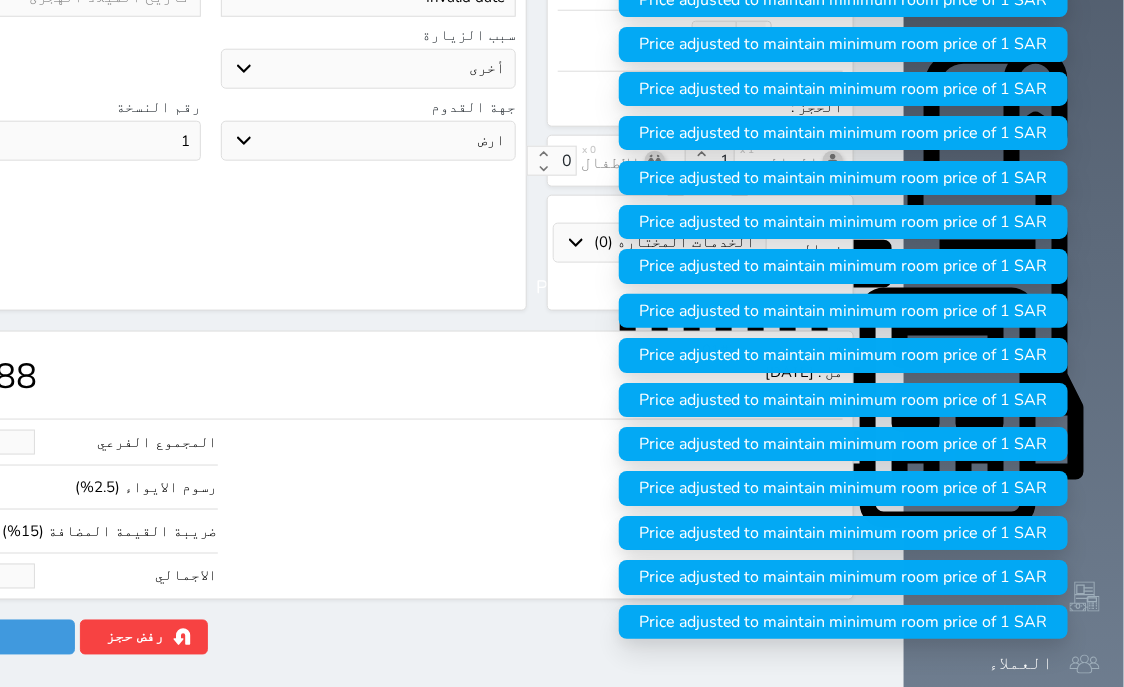 type on "118.77" 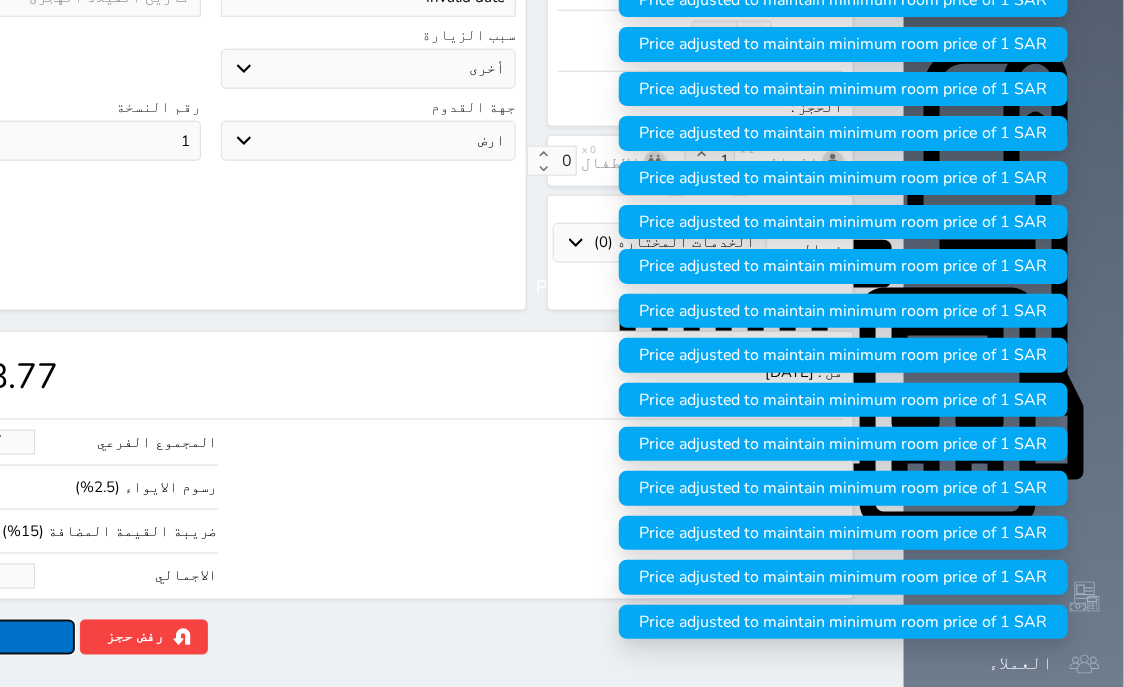 type on "140.00" 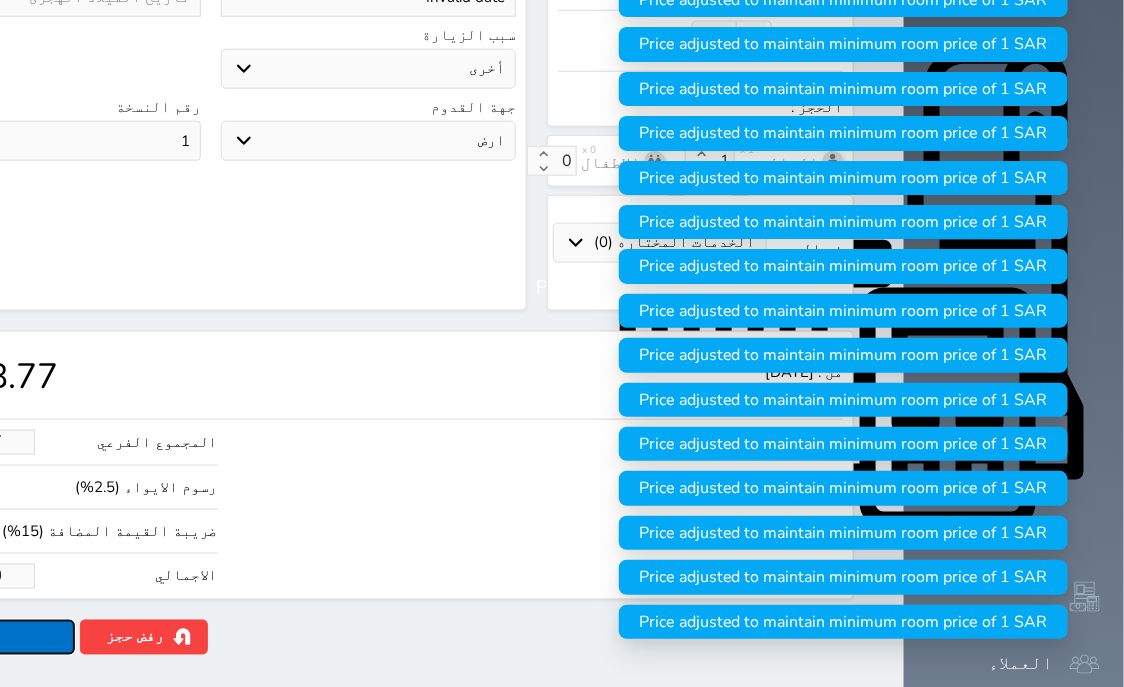 click on "حجز" at bounding box center [-13, 637] 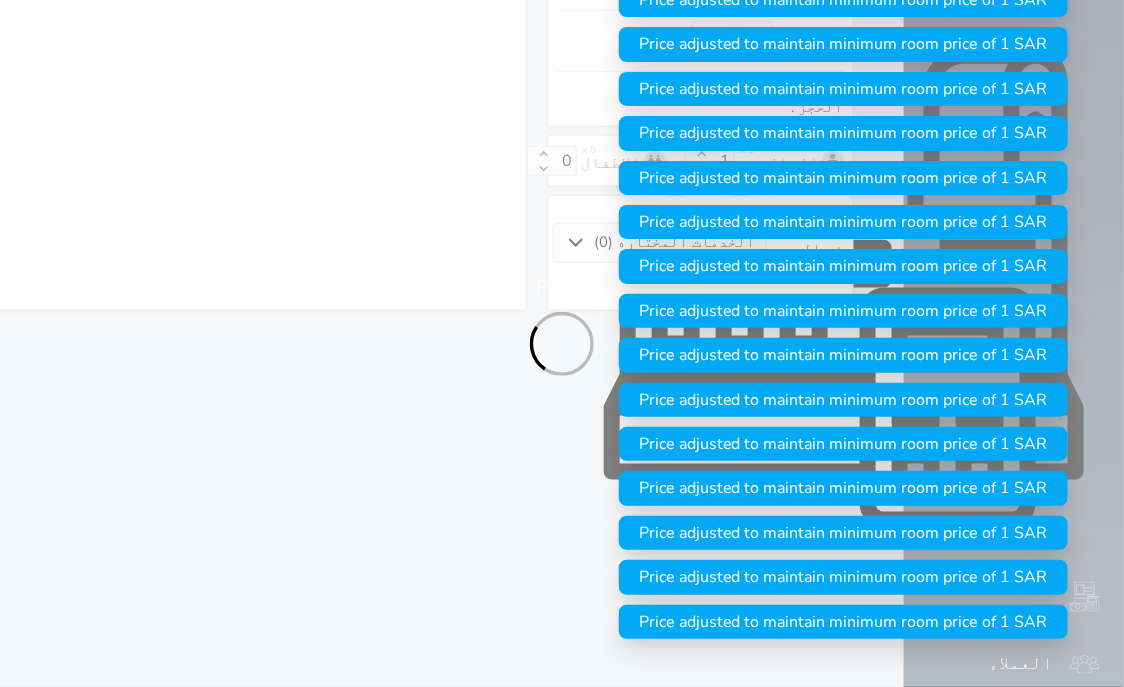 select on "4" 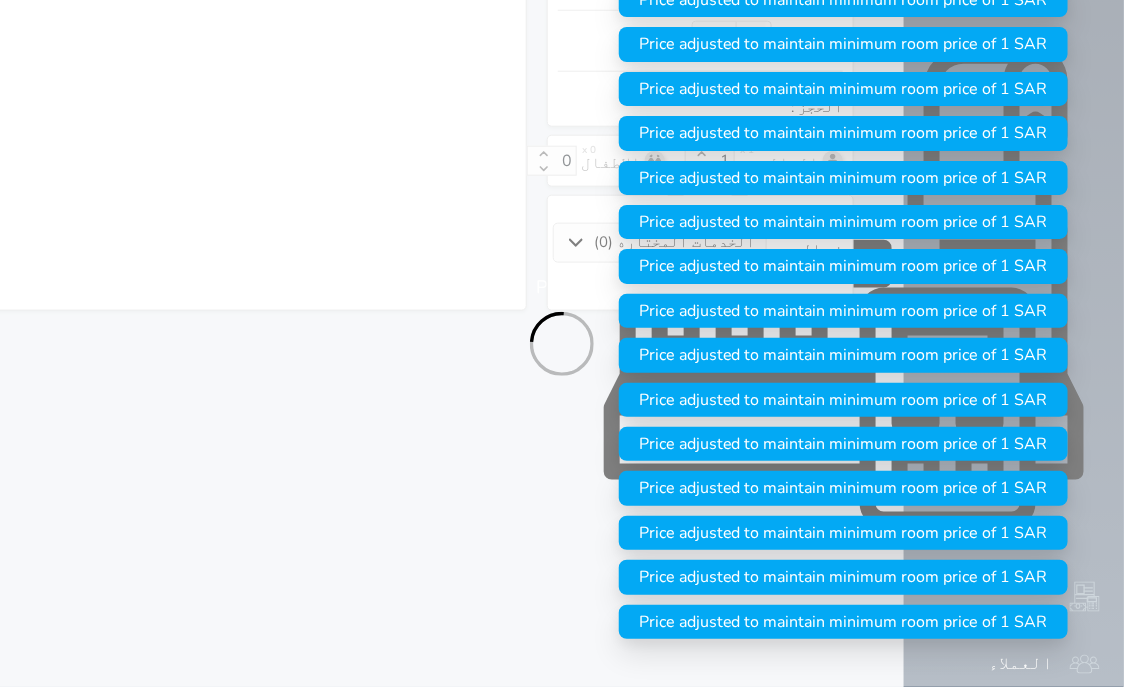 select on "304" 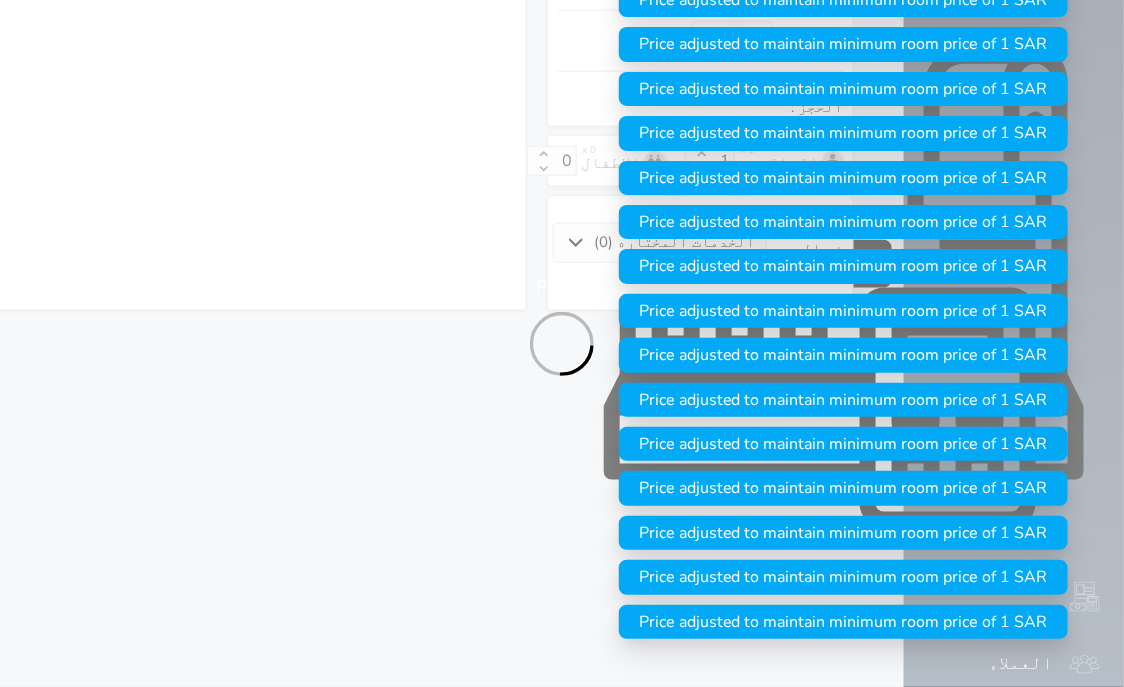 select on "4" 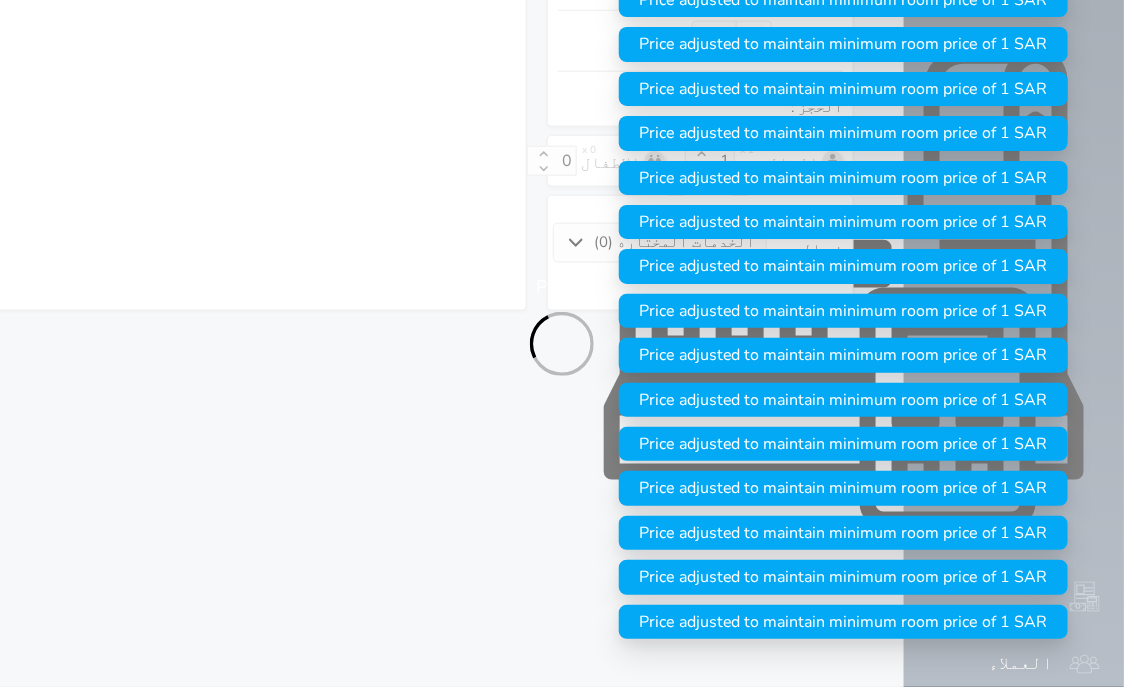 select on "7" 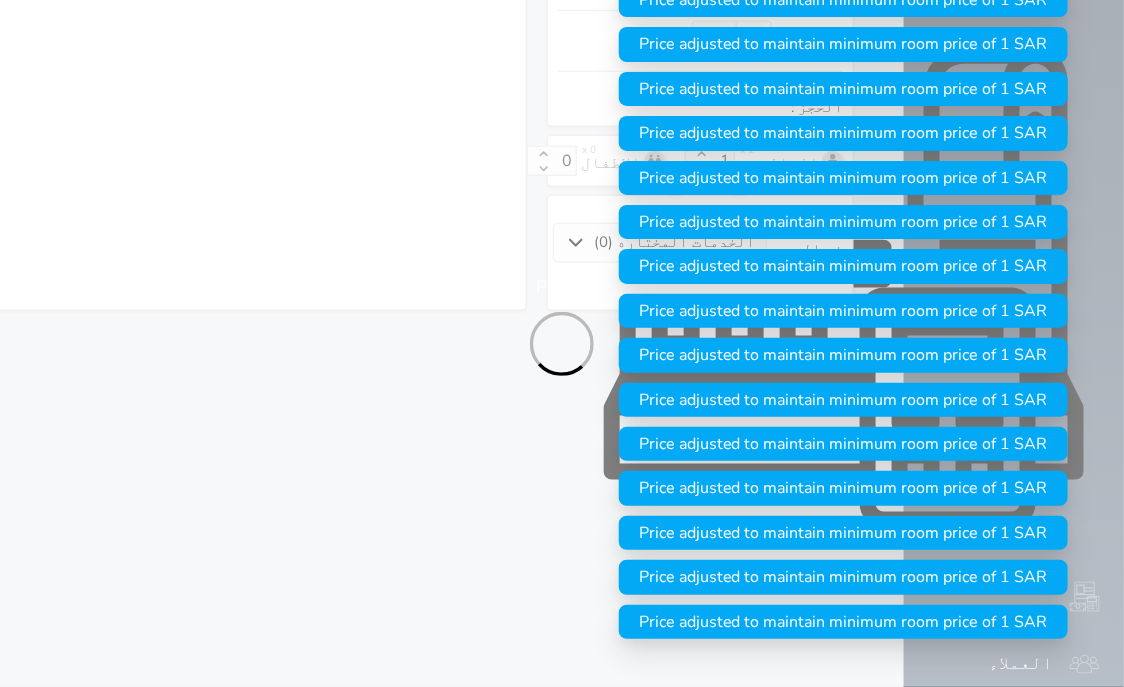 select on "9" 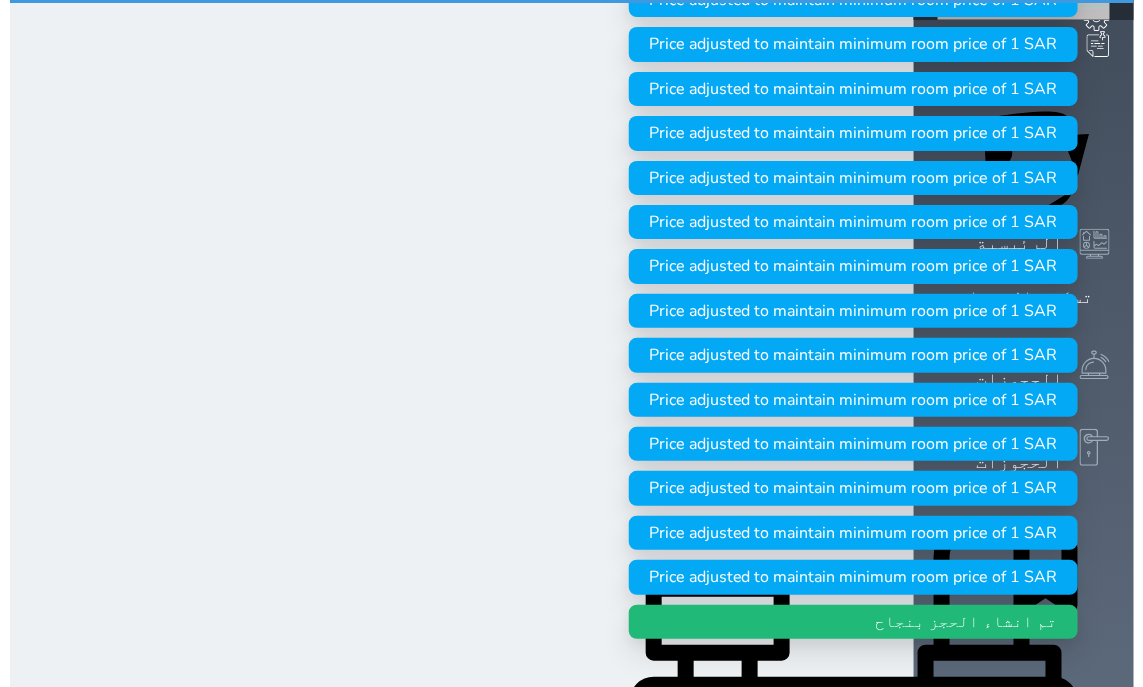 scroll, scrollTop: 0, scrollLeft: 0, axis: both 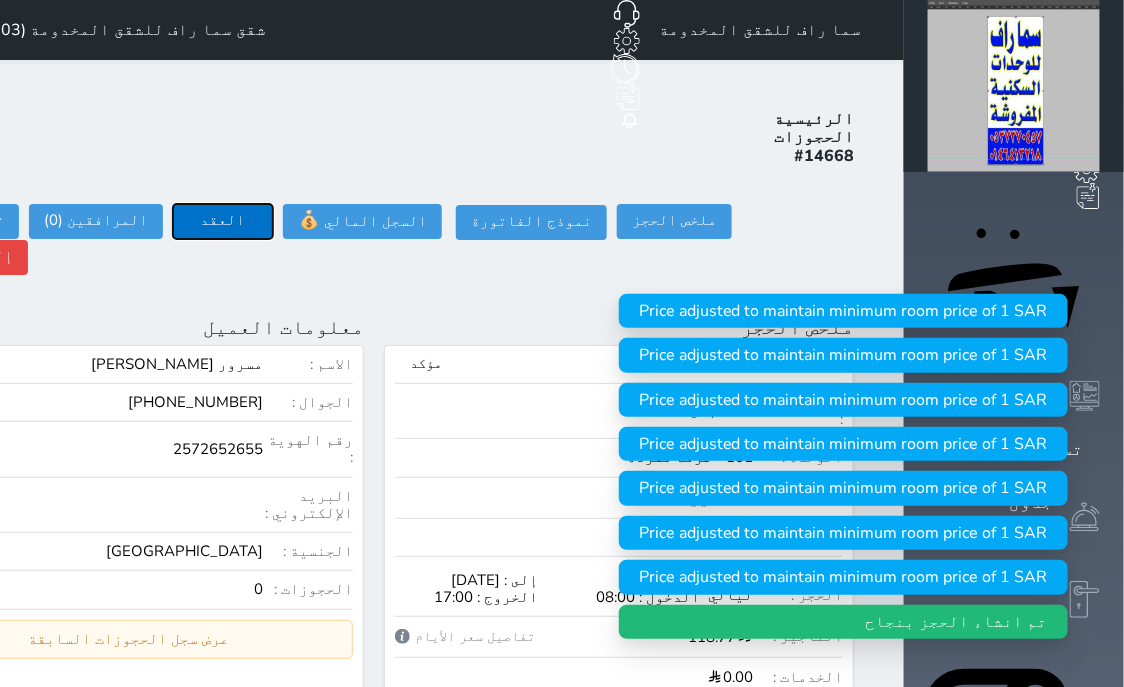 click on "العقد" at bounding box center (223, 221) 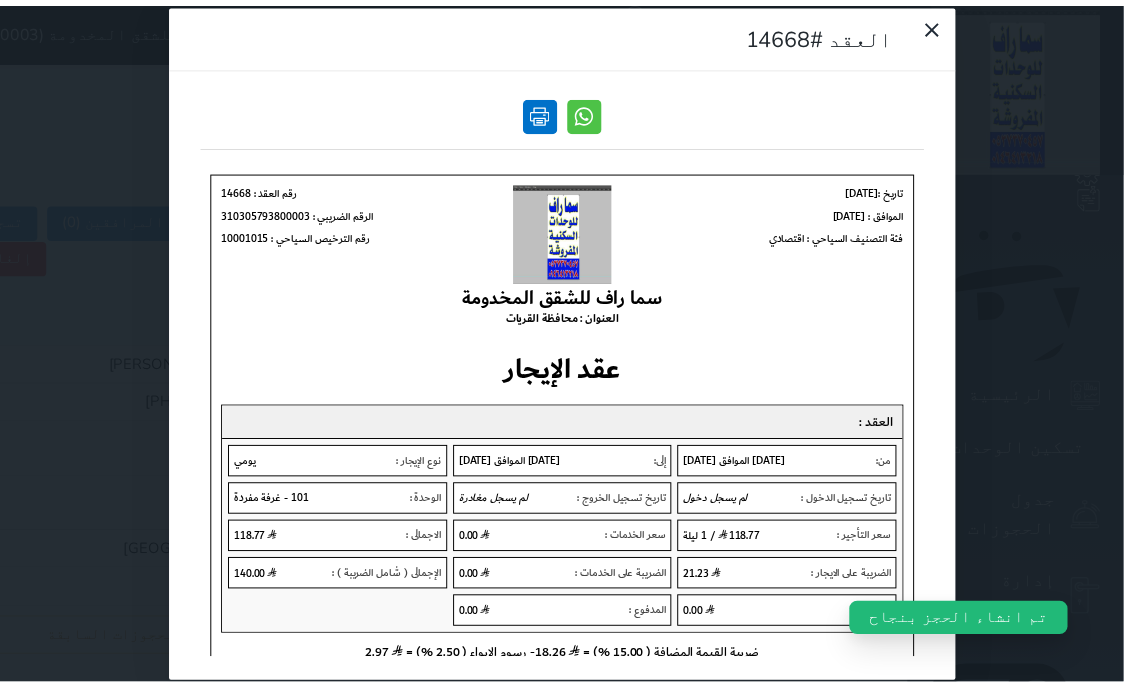 scroll, scrollTop: 0, scrollLeft: 0, axis: both 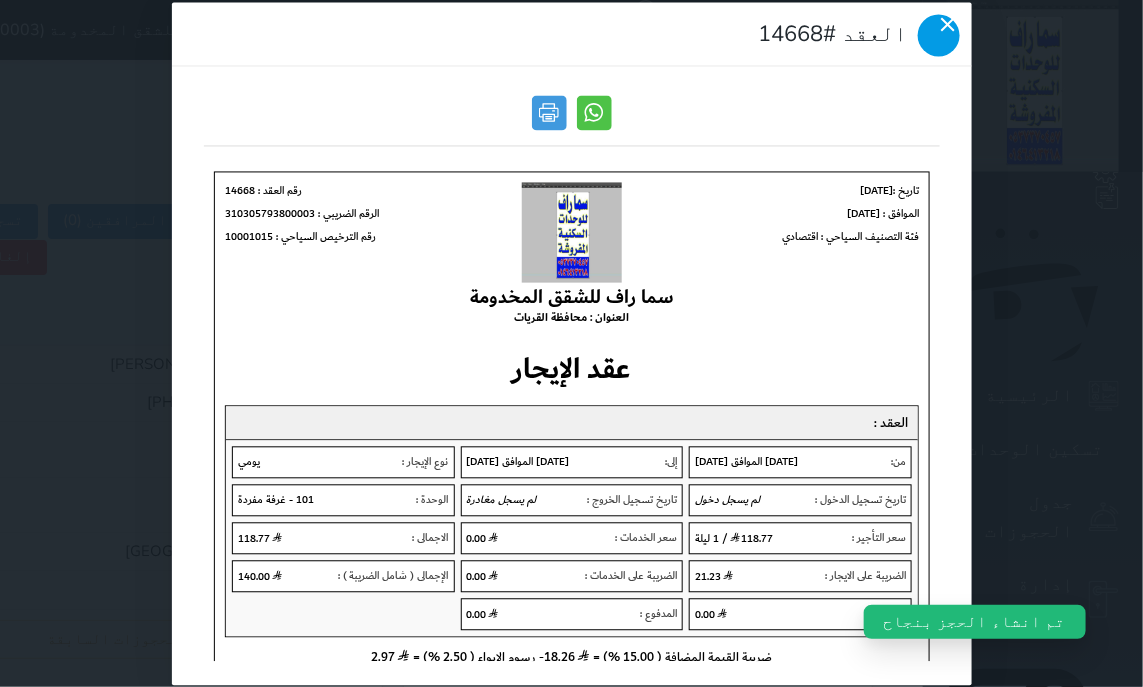 click 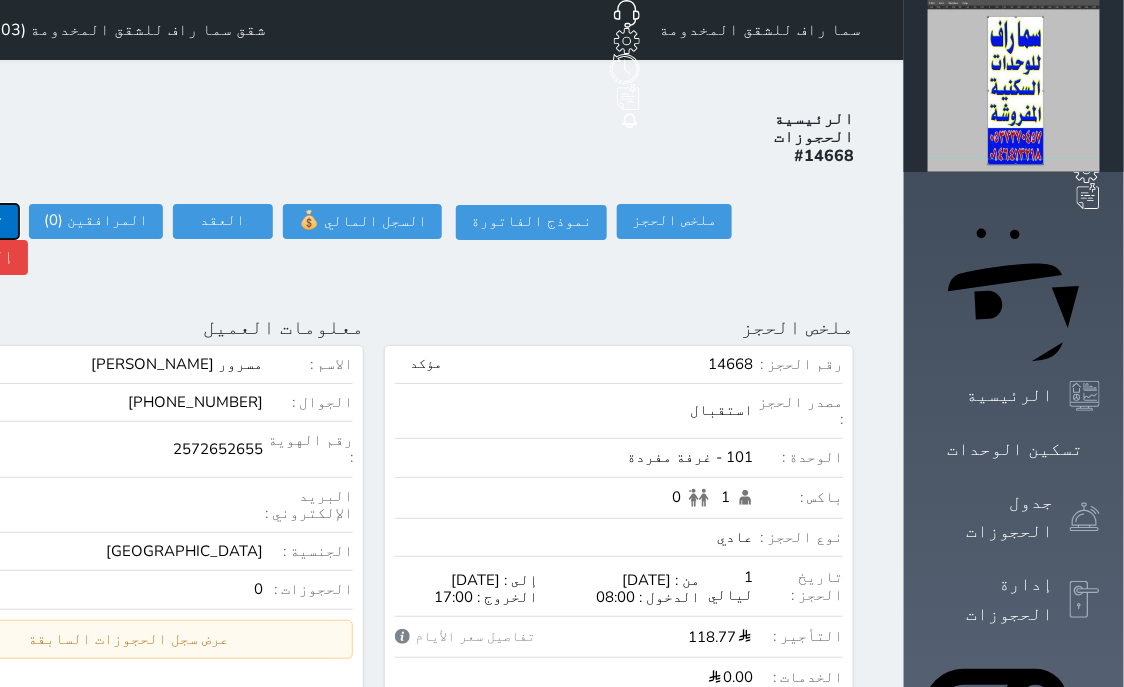 click on "تسجيل دخول" at bounding box center (-39, 221) 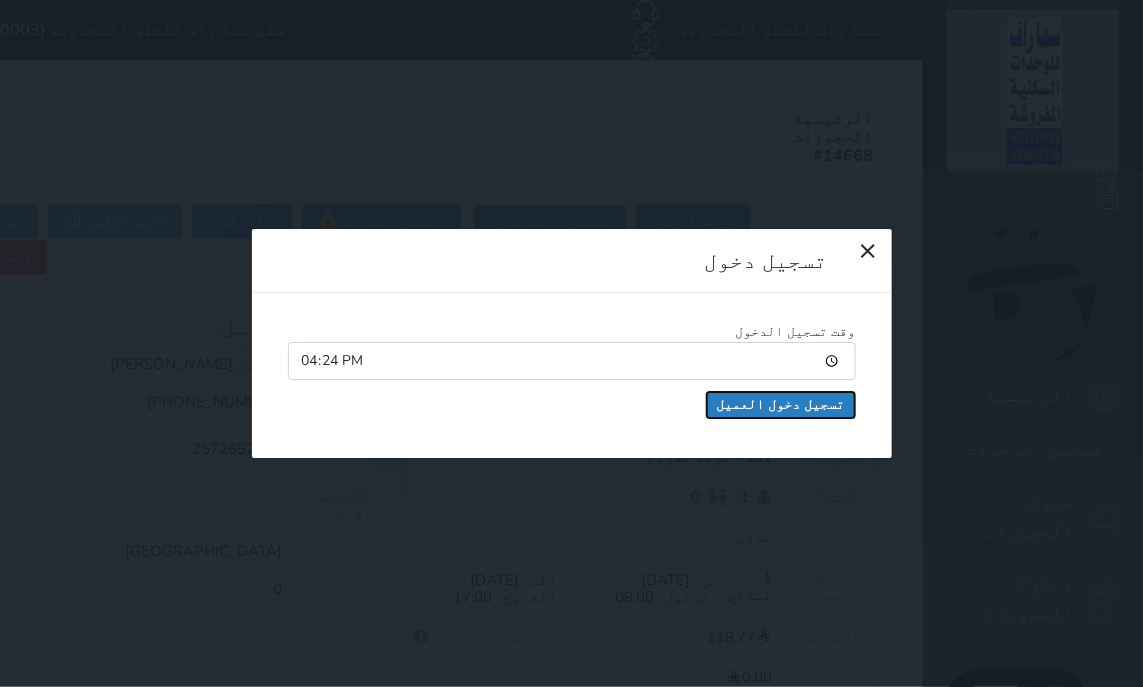 click on "تسجيل دخول العميل" at bounding box center [781, 405] 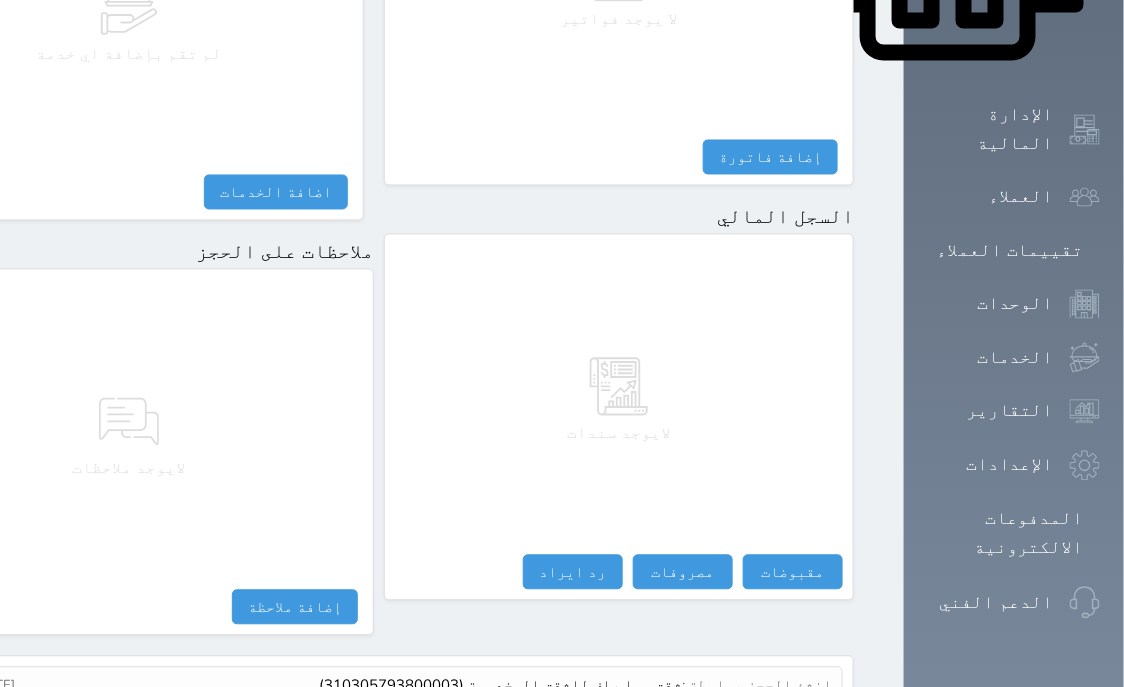 scroll, scrollTop: 1095, scrollLeft: 0, axis: vertical 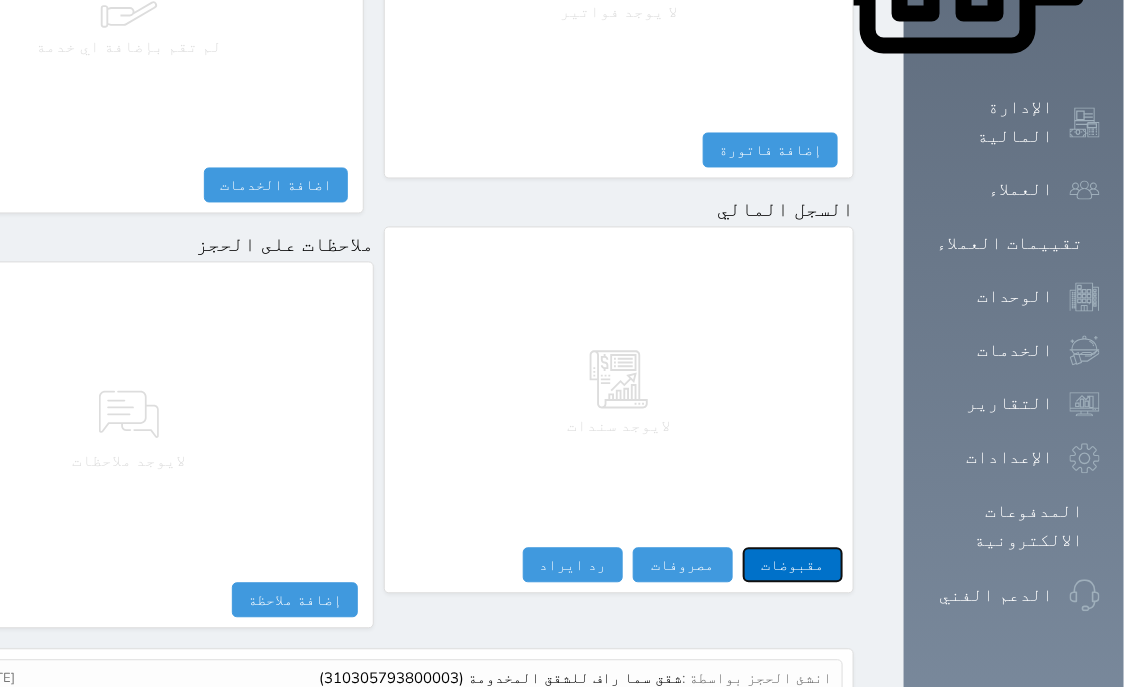 click on "مقبوضات" at bounding box center [793, 565] 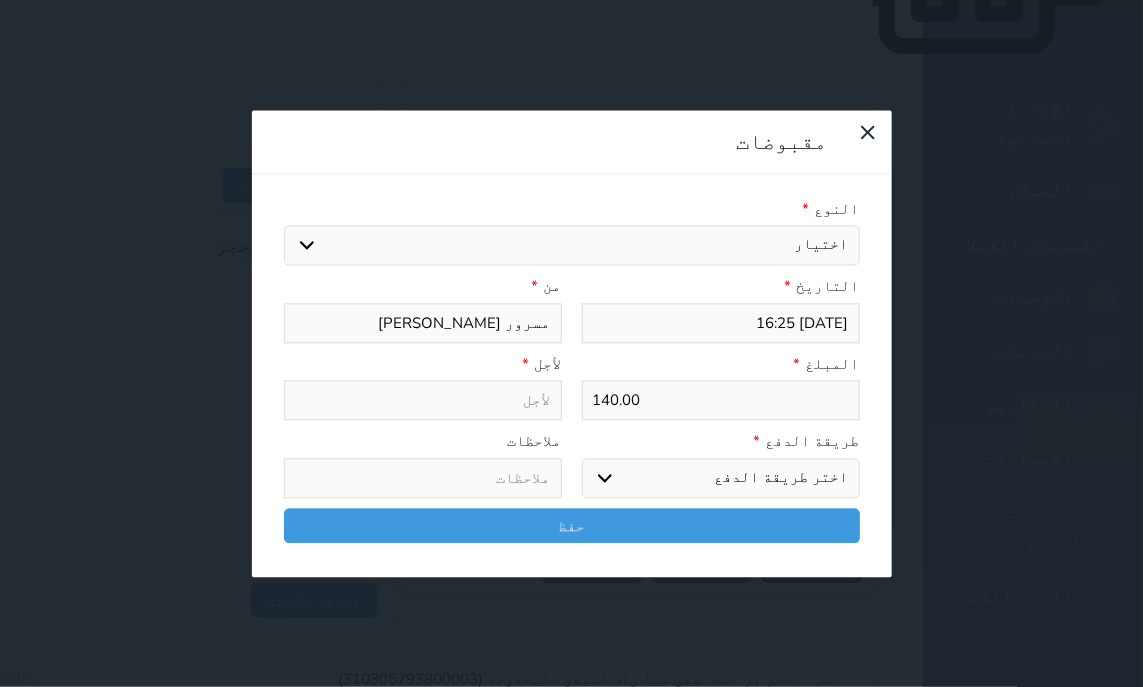 select 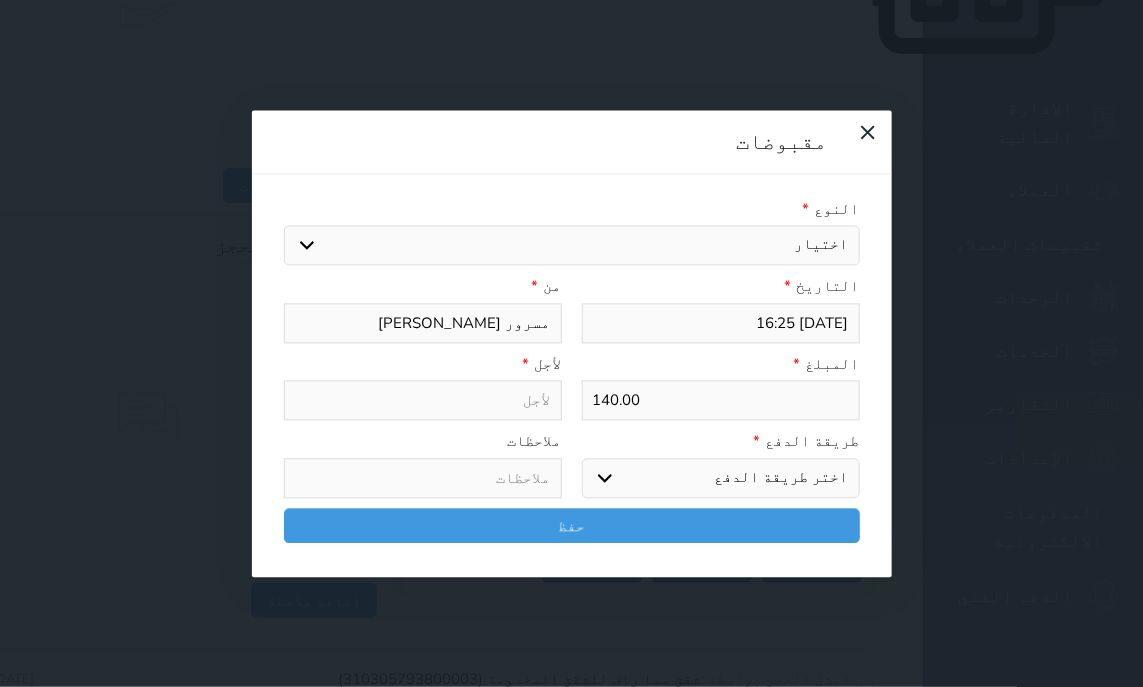 click on "اختيار   مقبوضات عامة قيمة إيجار فواتير تامين عربون لا ينطبق آخر مغسلة واي فاي - الإنترنت مواقف السيارات طعام الأغذية والمشروبات مشروبات المشروبات الباردة المشروبات الساخنة الإفطار غداء عشاء مخبز و كعك حمام سباحة الصالة الرياضية سبا و خدمات الجمال اختيار وإسقاط (خدمات النقل) ميني بار كابل - تلفزيون سرير إضافي تصفيف الشعر التسوق خدمات الجولات السياحية المنظمة خدمات الدليل السياحي" at bounding box center [572, 246] 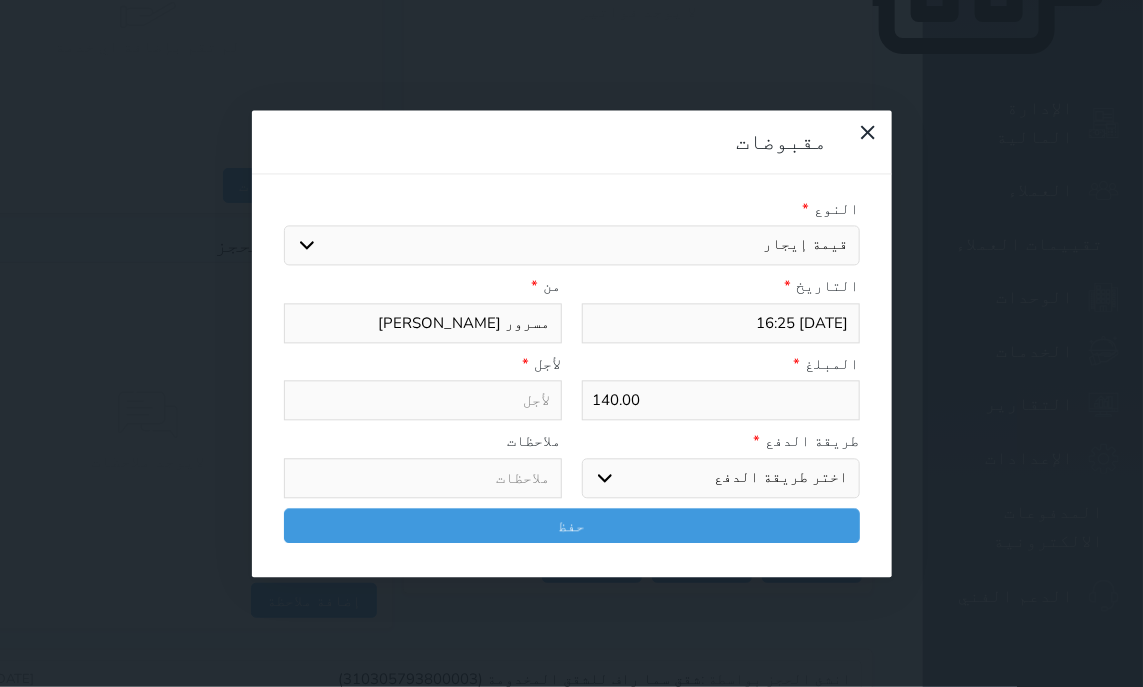 select 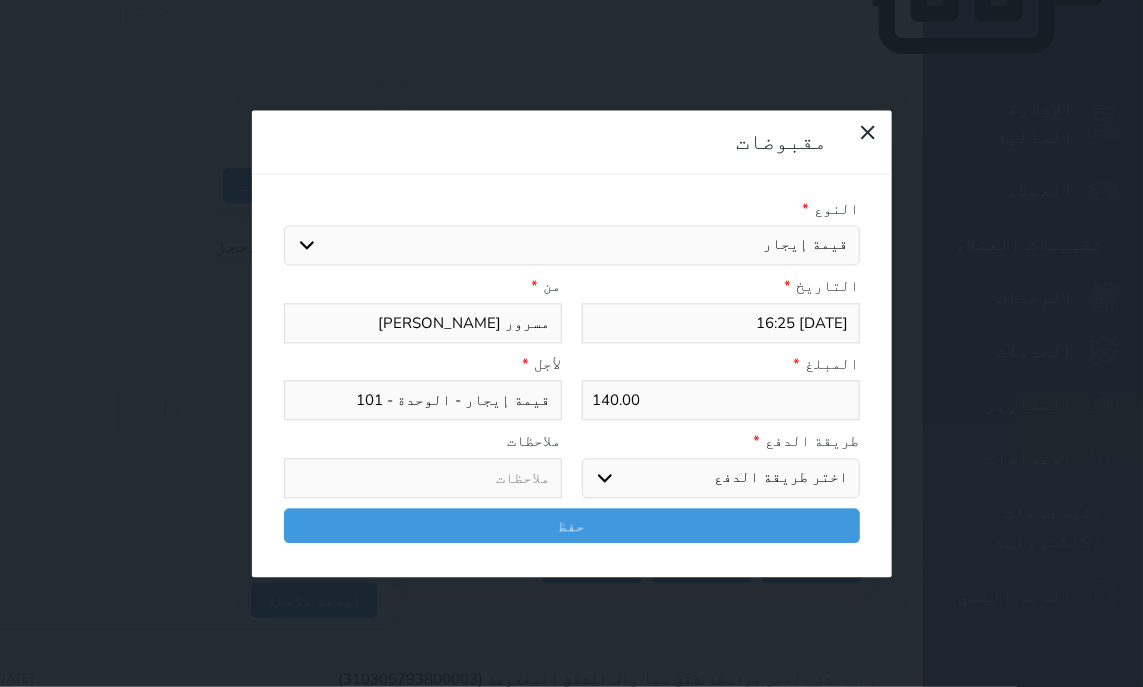 click on "اختر طريقة الدفع   دفع نقدى   تحويل بنكى   مدى   بطاقة ائتمان   آجل" at bounding box center (721, 478) 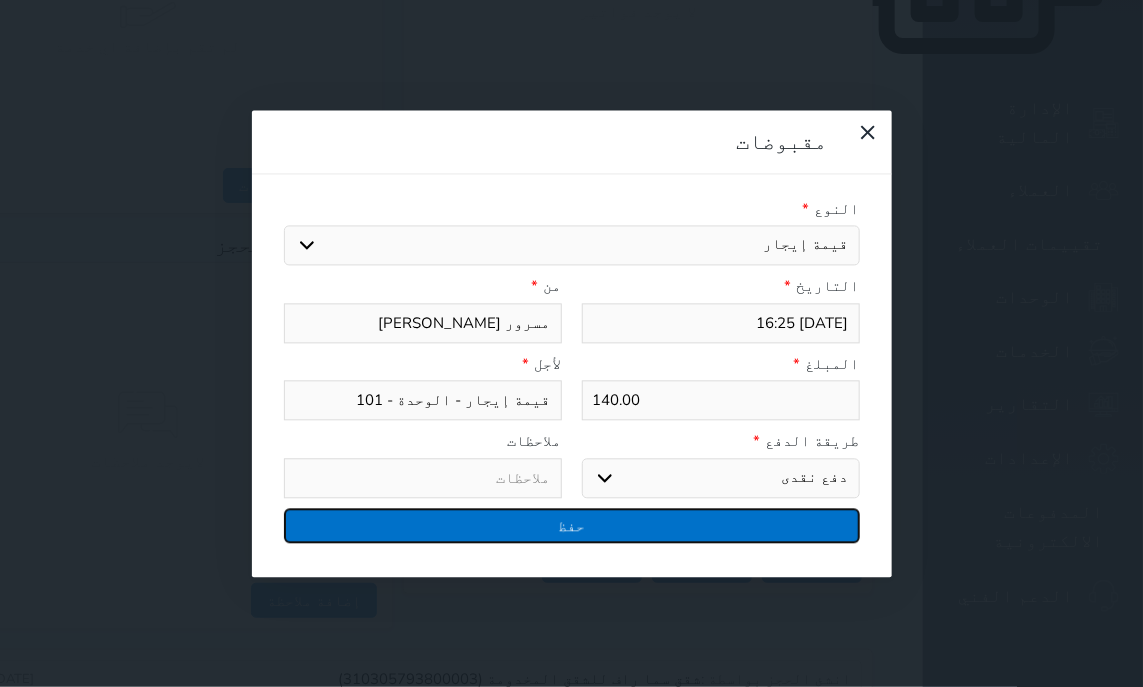 click on "حفظ" at bounding box center [572, 525] 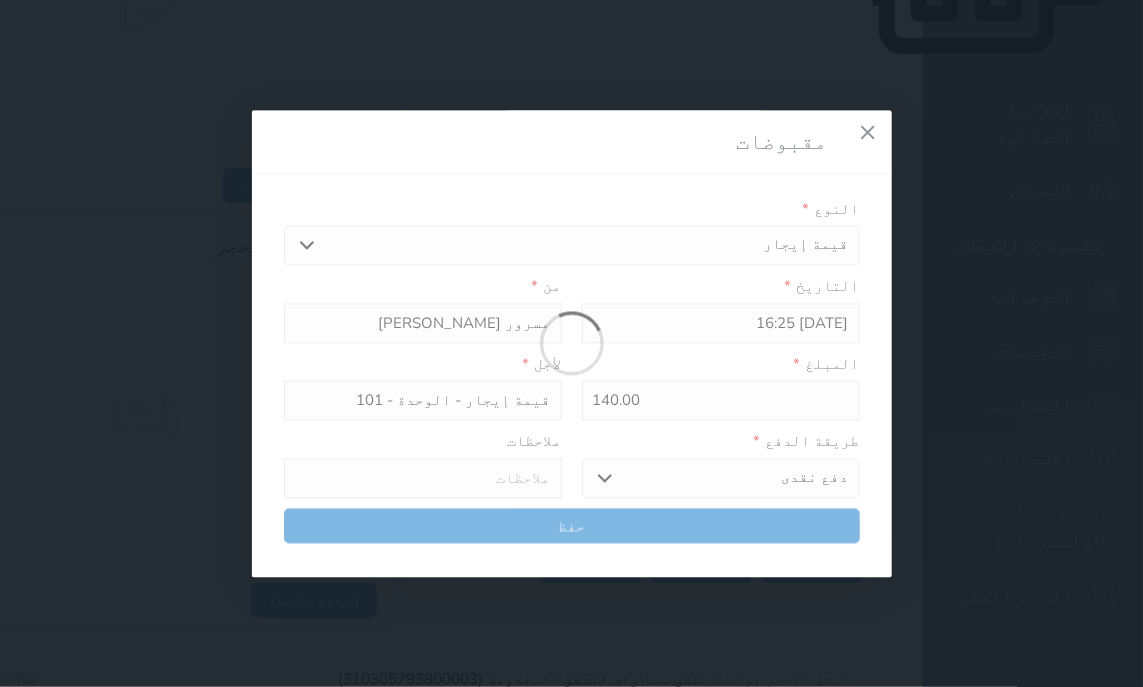 select 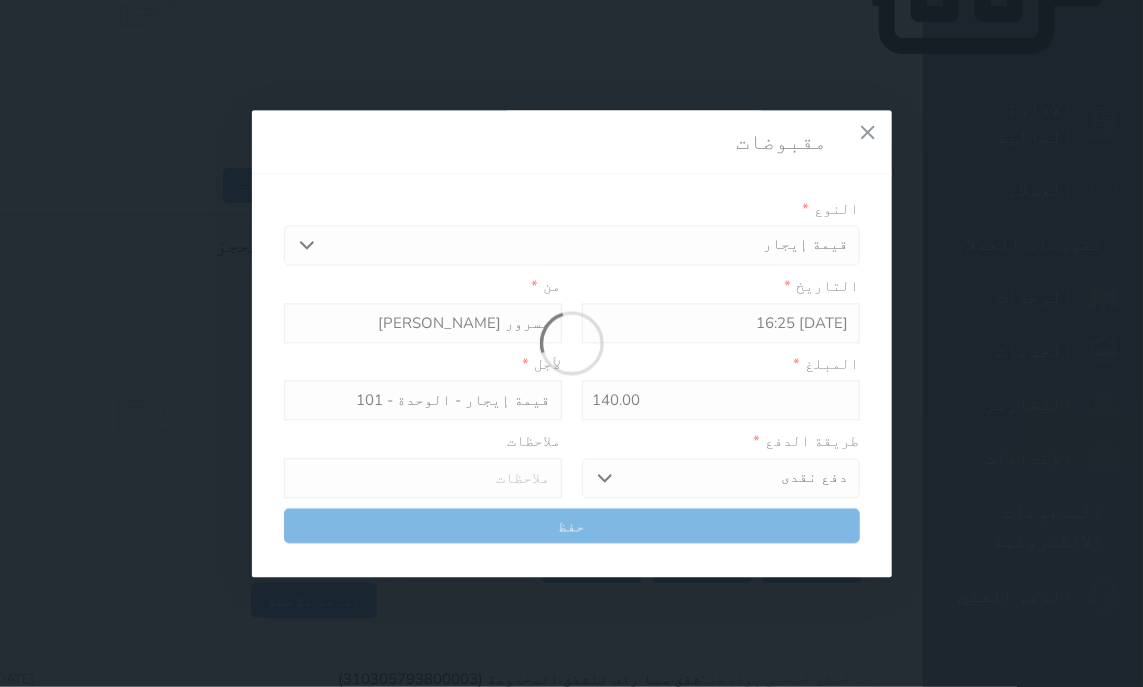 type 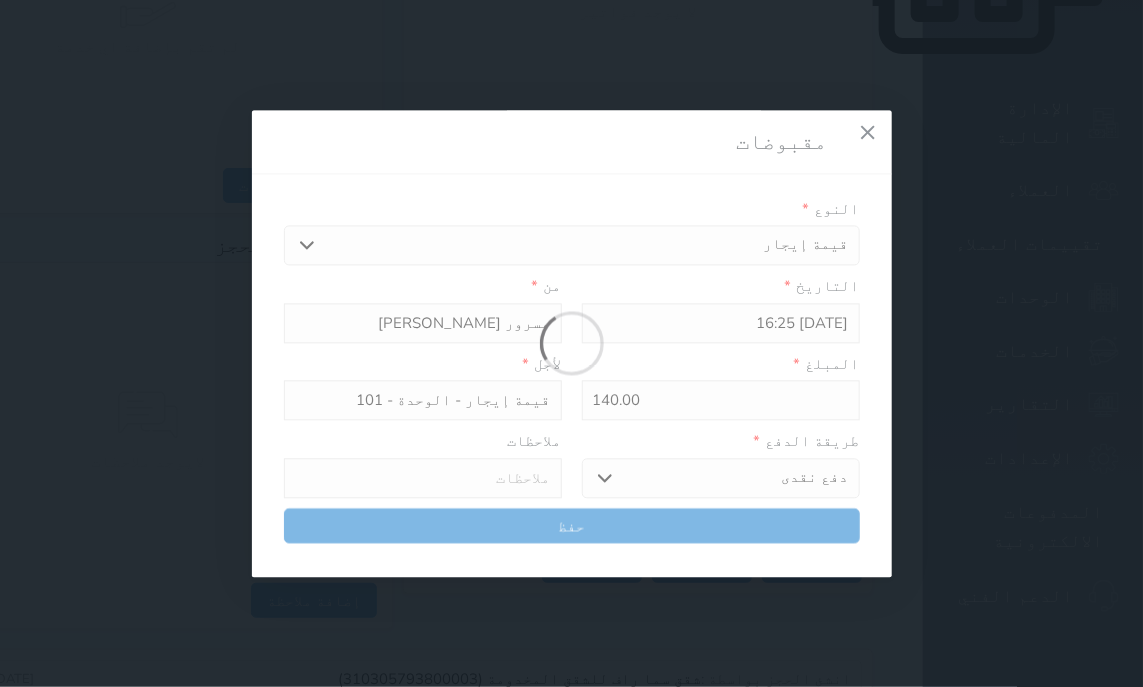 type on "0" 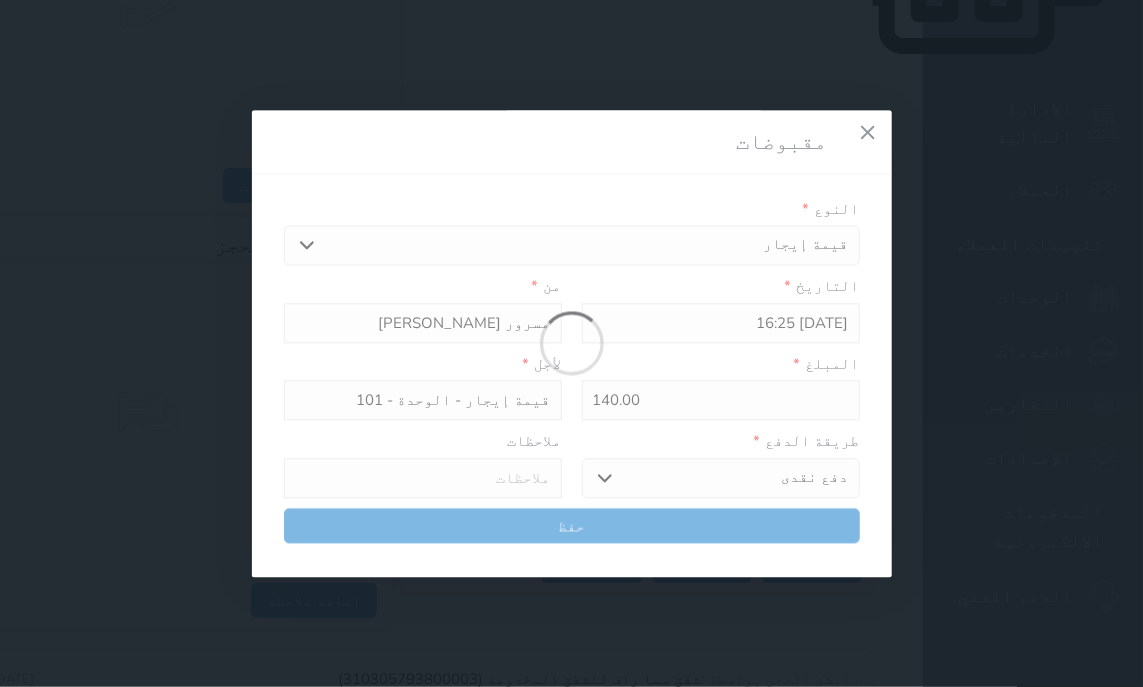 select 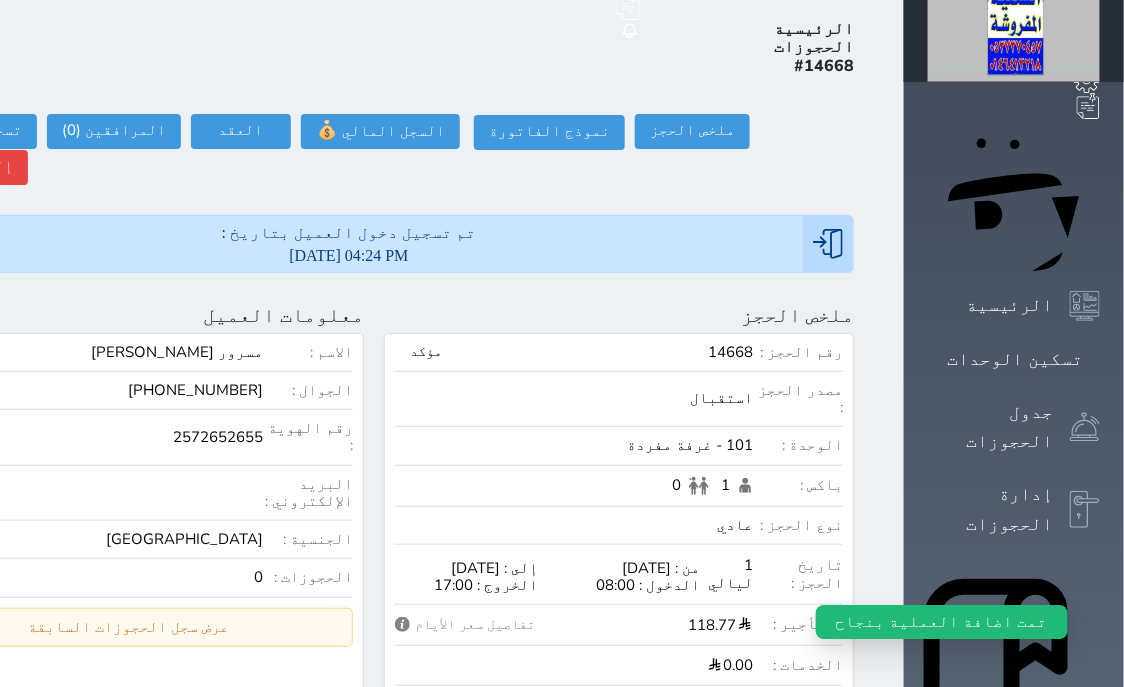 scroll, scrollTop: 0, scrollLeft: 0, axis: both 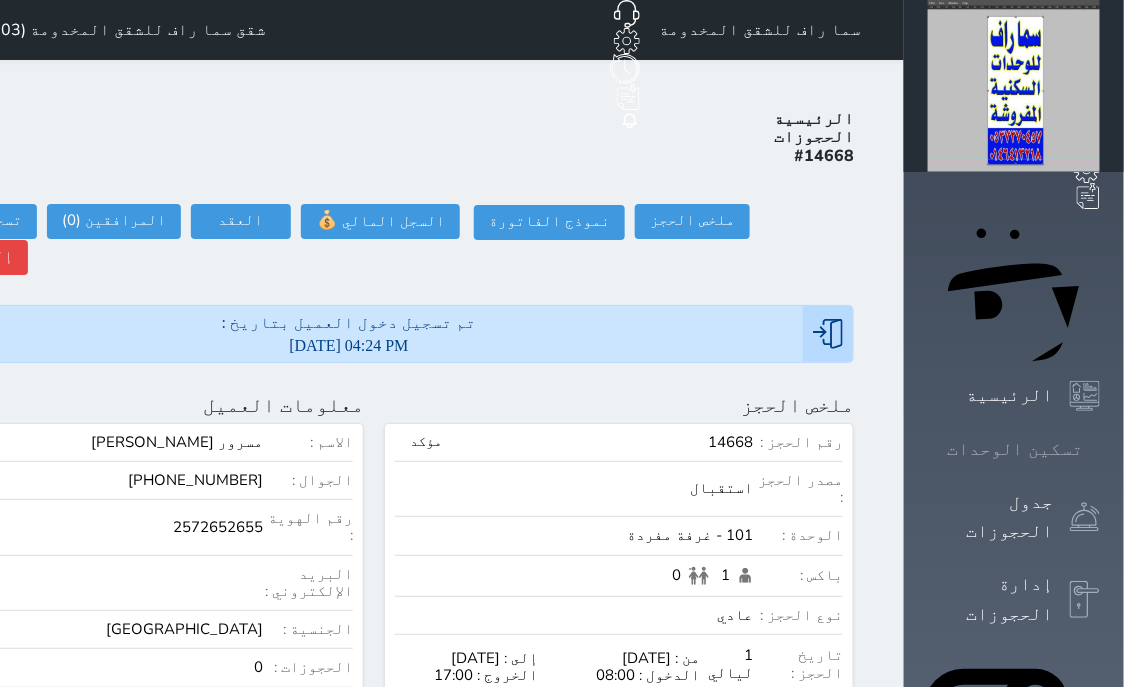 click 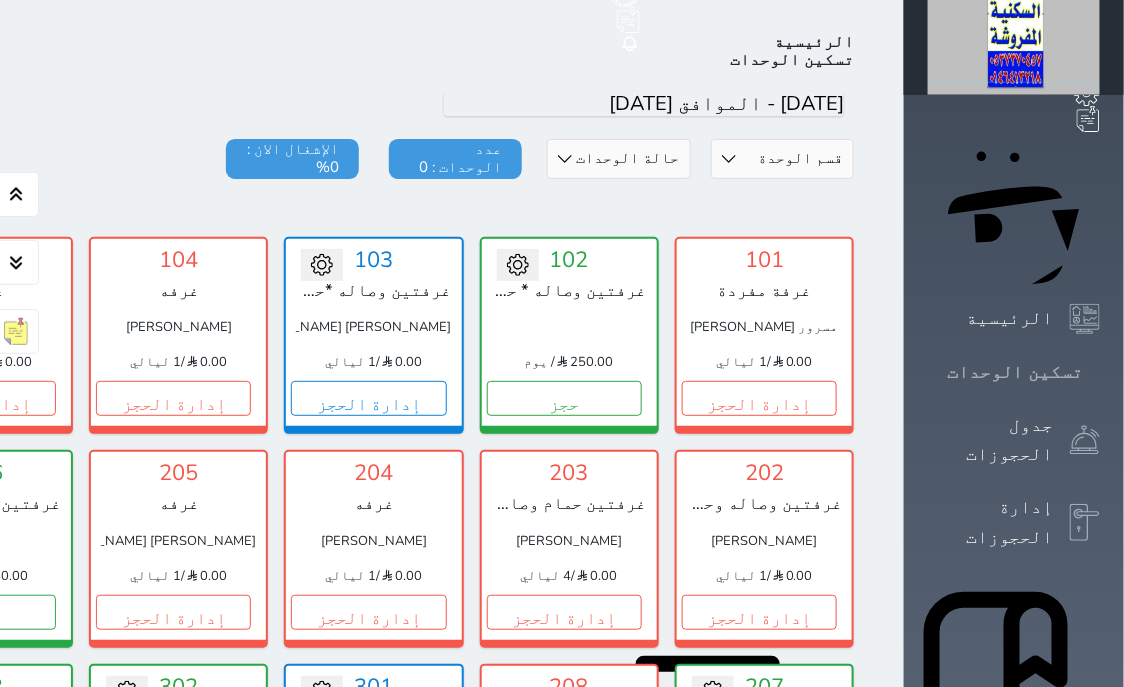 scroll, scrollTop: 78, scrollLeft: 0, axis: vertical 